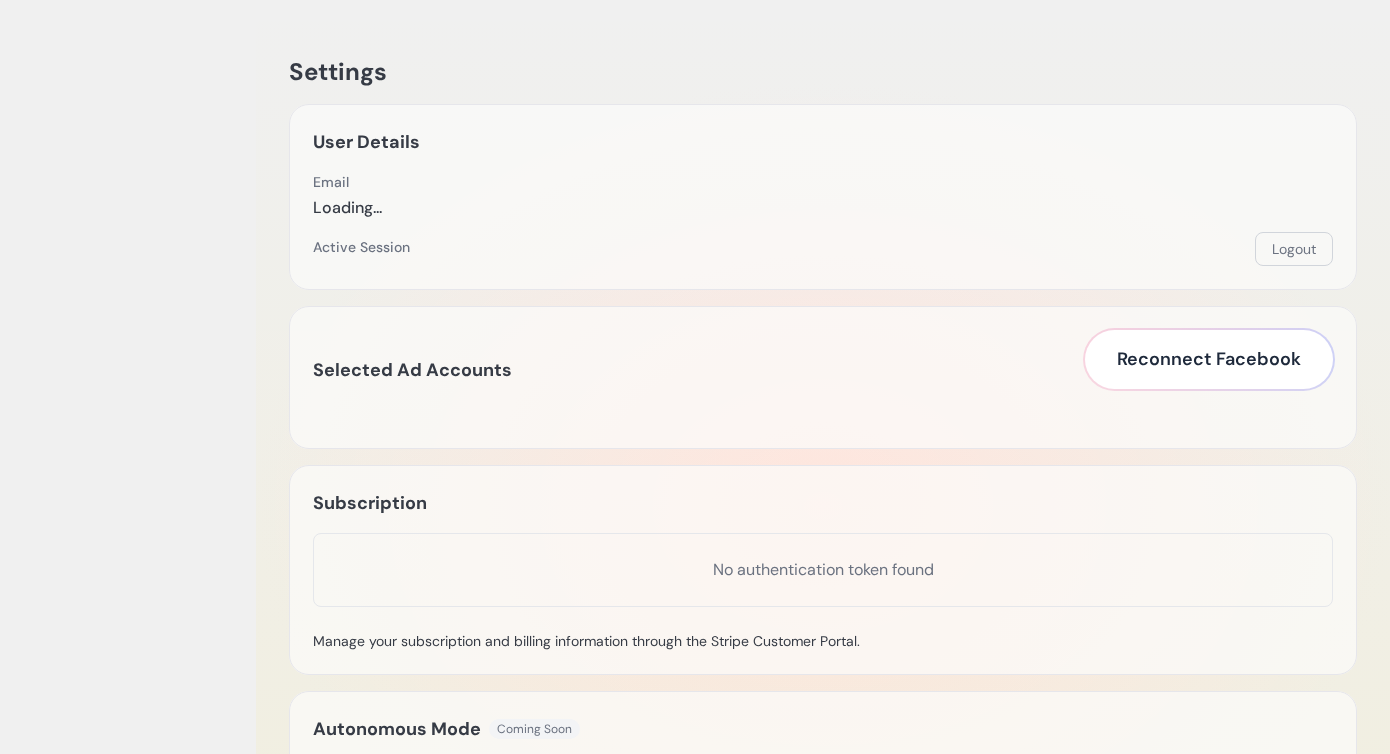 scroll, scrollTop: 0, scrollLeft: 0, axis: both 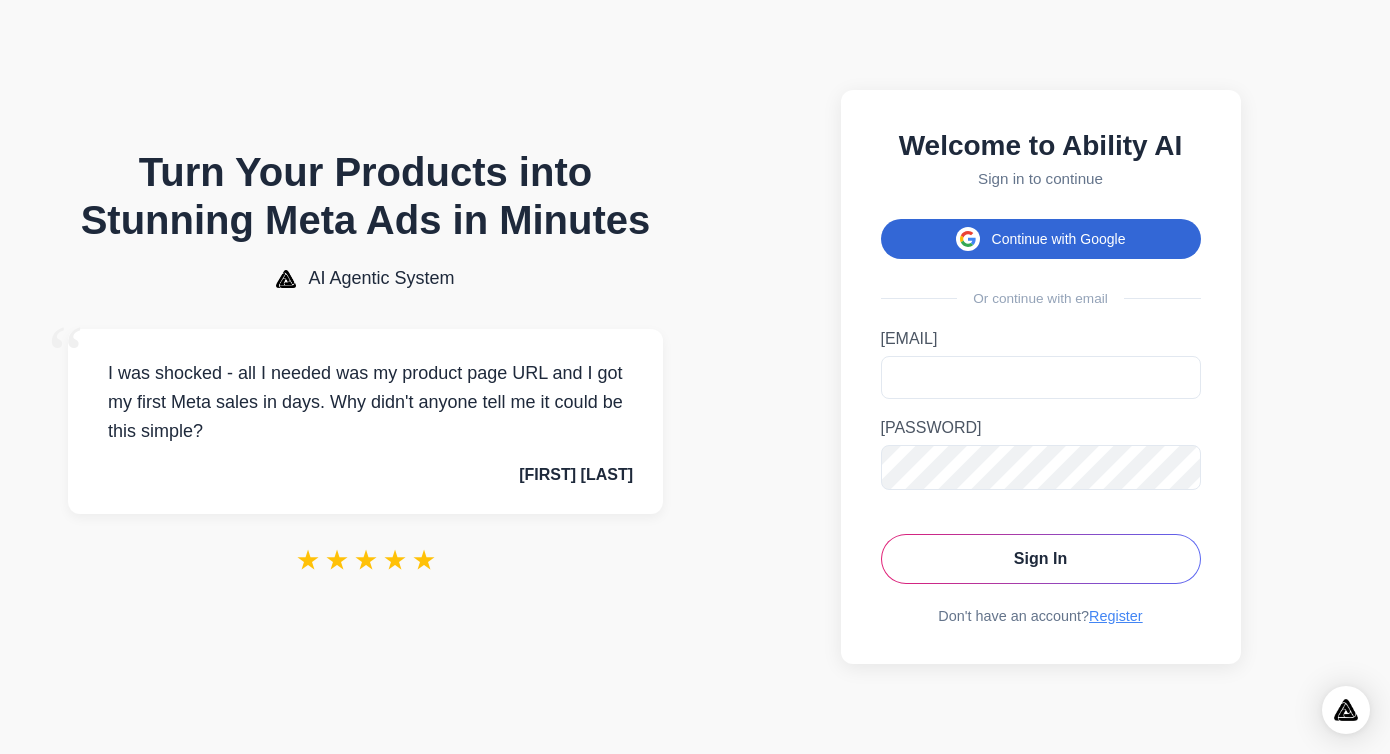 click on "Continue with Google" at bounding box center [1041, 239] 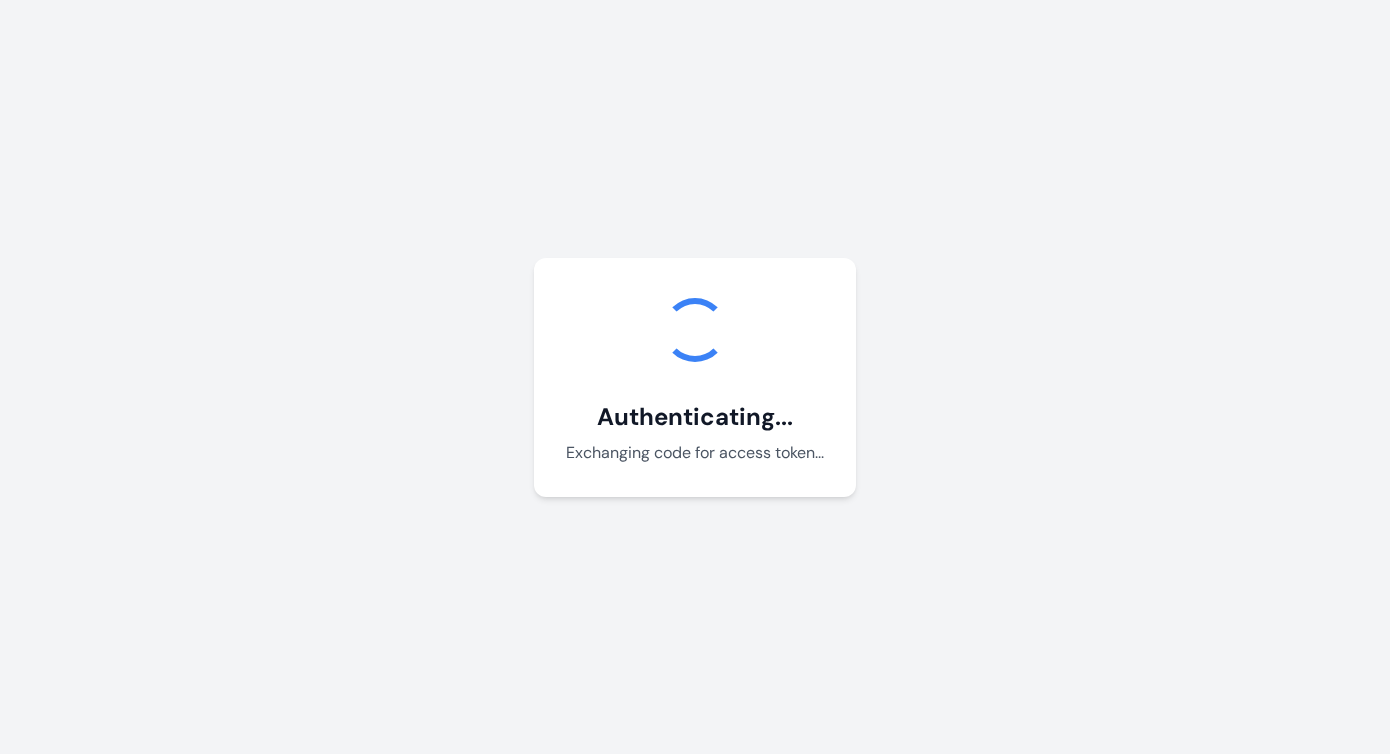 scroll, scrollTop: 0, scrollLeft: 0, axis: both 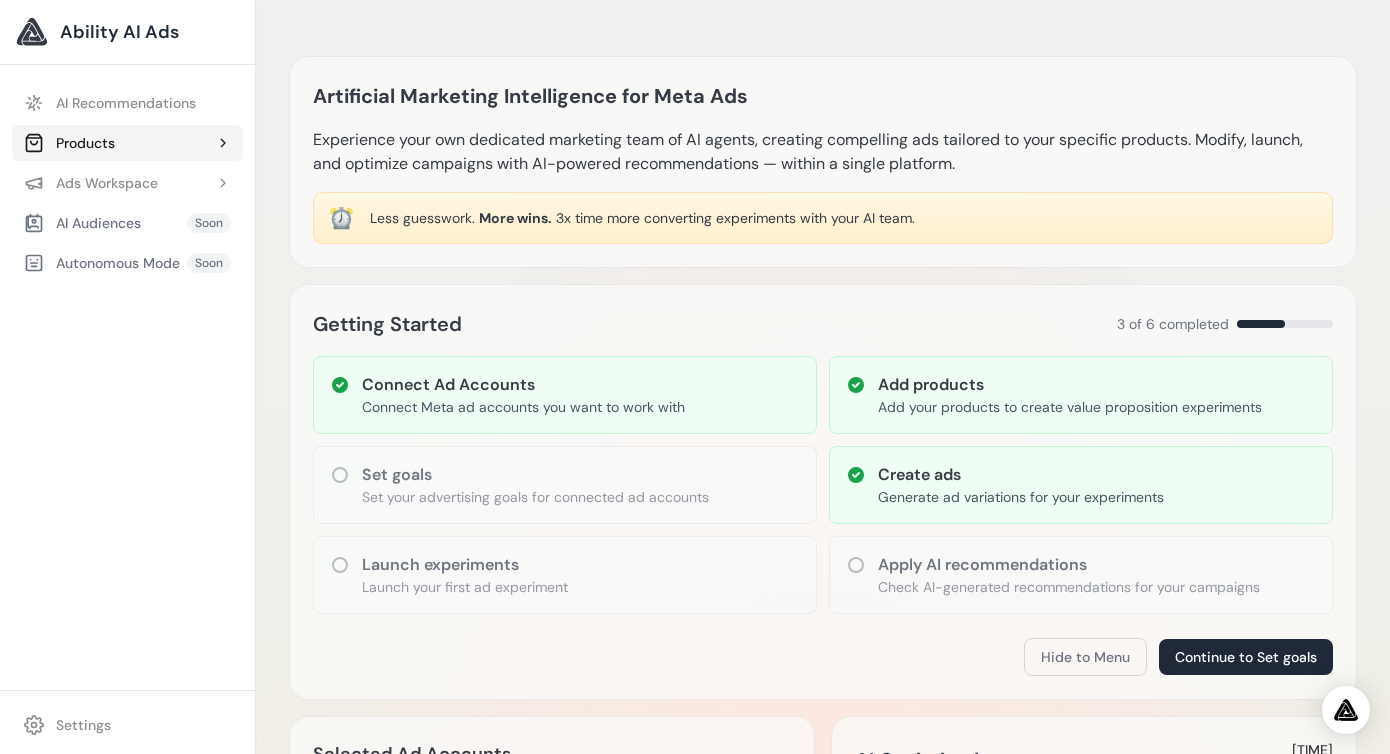 click on "Products" at bounding box center [127, 143] 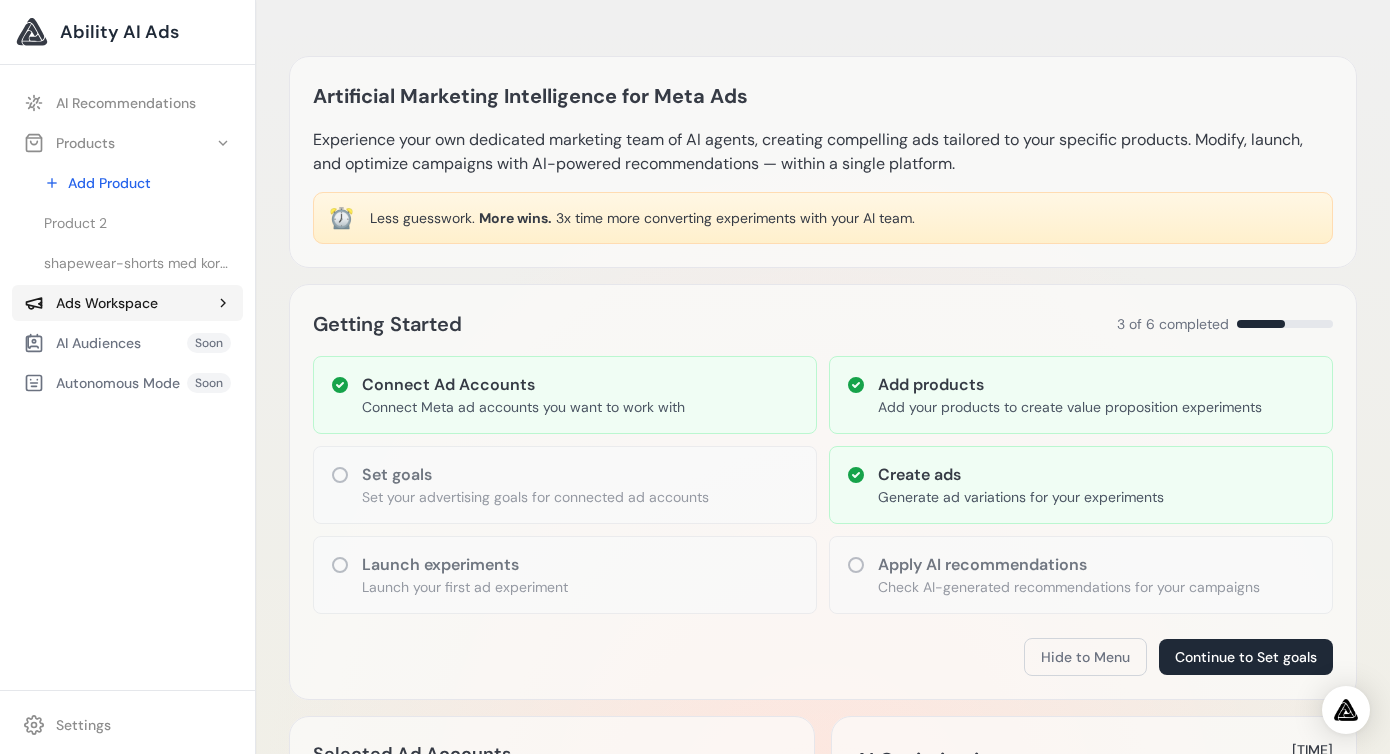 click on "Ads Workspace" at bounding box center (91, 303) 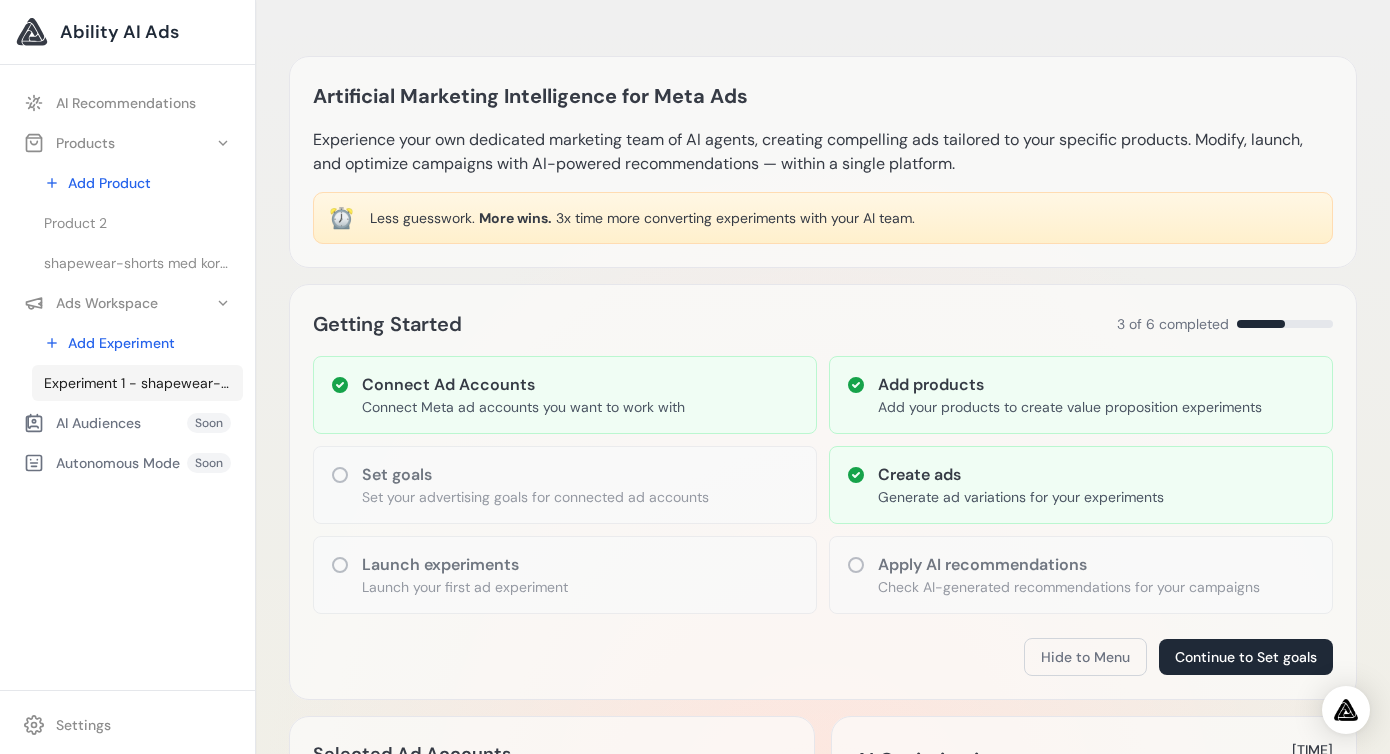 click on "Experiment 1 - shapewear-shorts med korte ben i neutral - Stilfuld og Komfortabel" at bounding box center (137, 383) 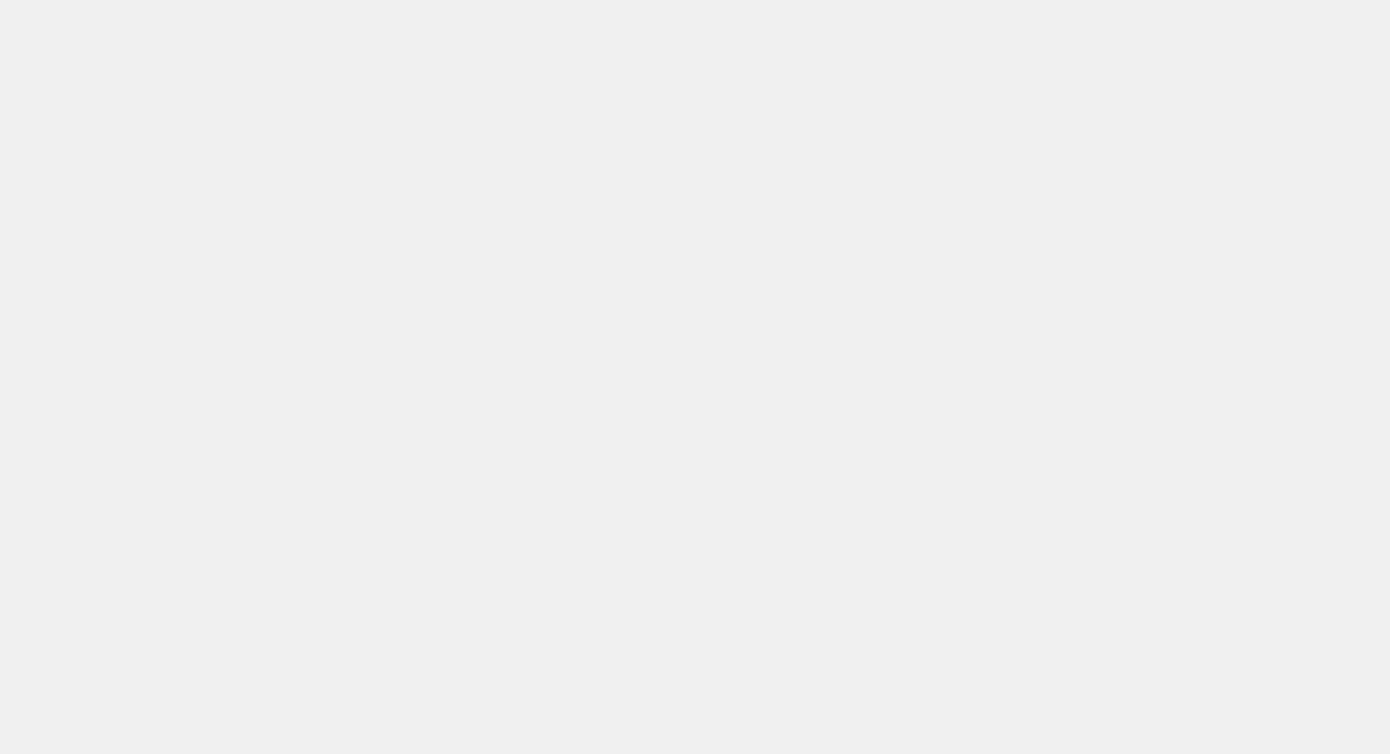 scroll, scrollTop: 0, scrollLeft: 0, axis: both 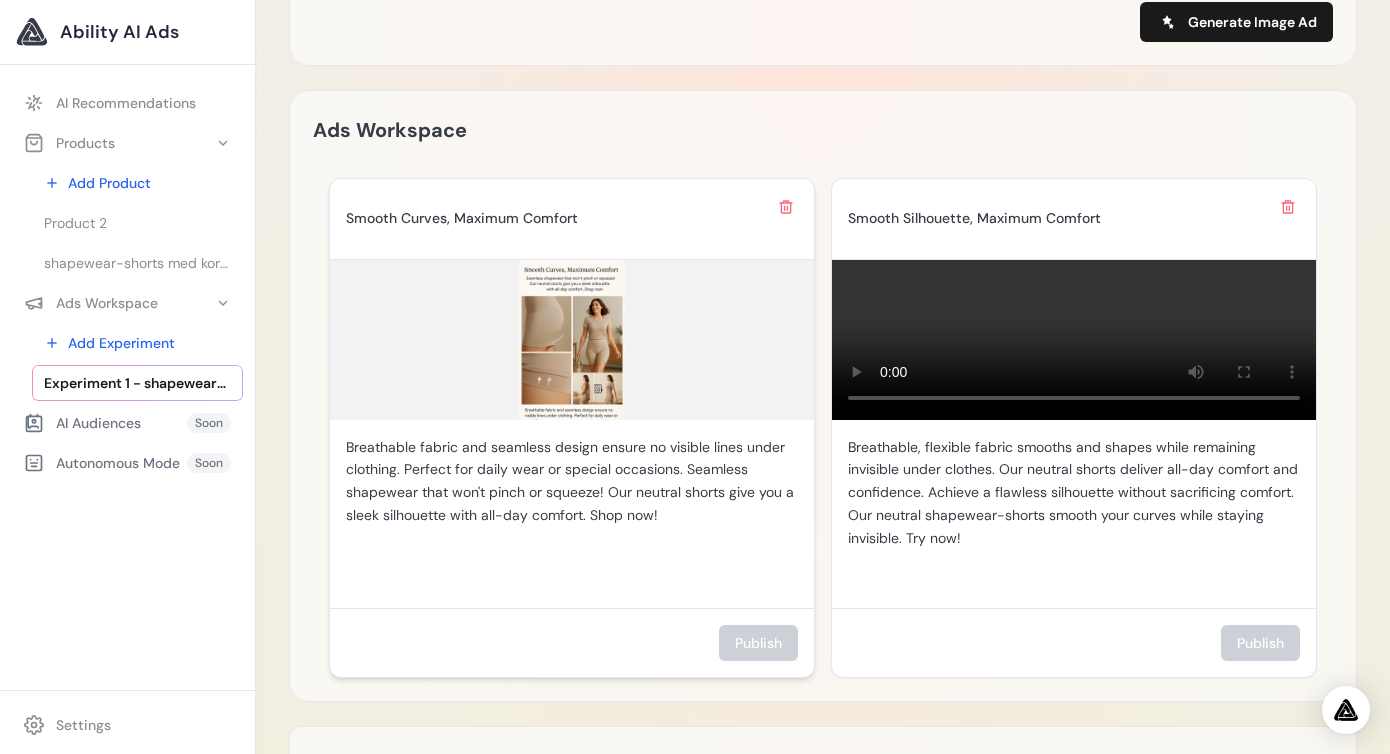 click at bounding box center [572, 340] 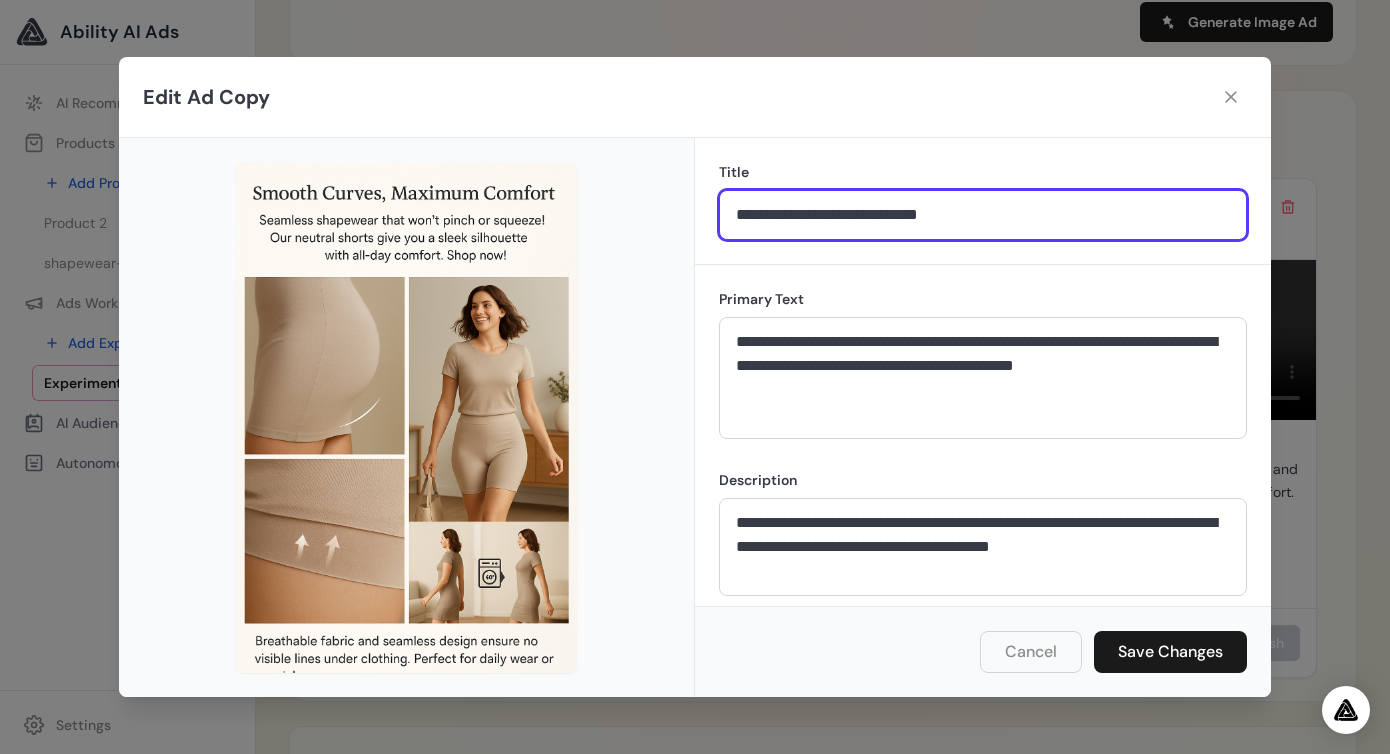 drag, startPoint x: 1004, startPoint y: 209, endPoint x: 990, endPoint y: 179, distance: 33.105892 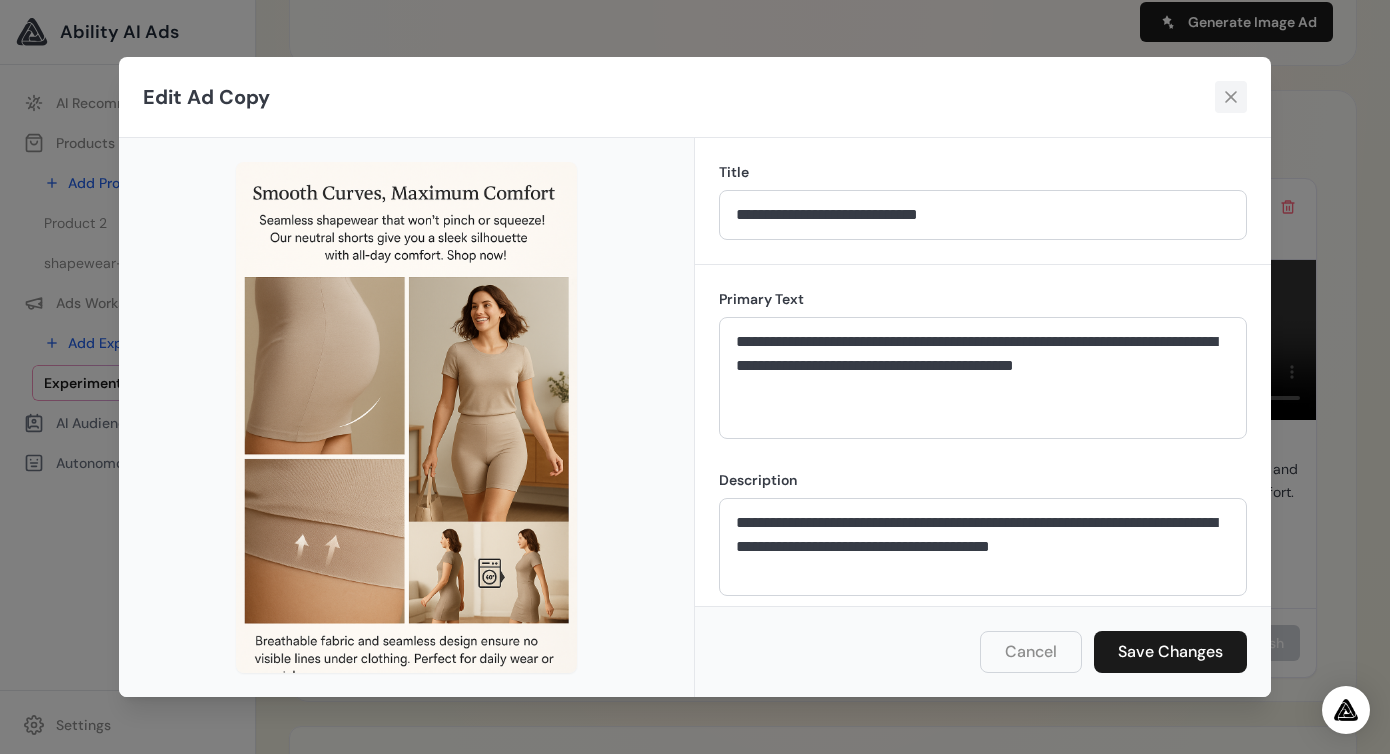 click at bounding box center (1231, 97) 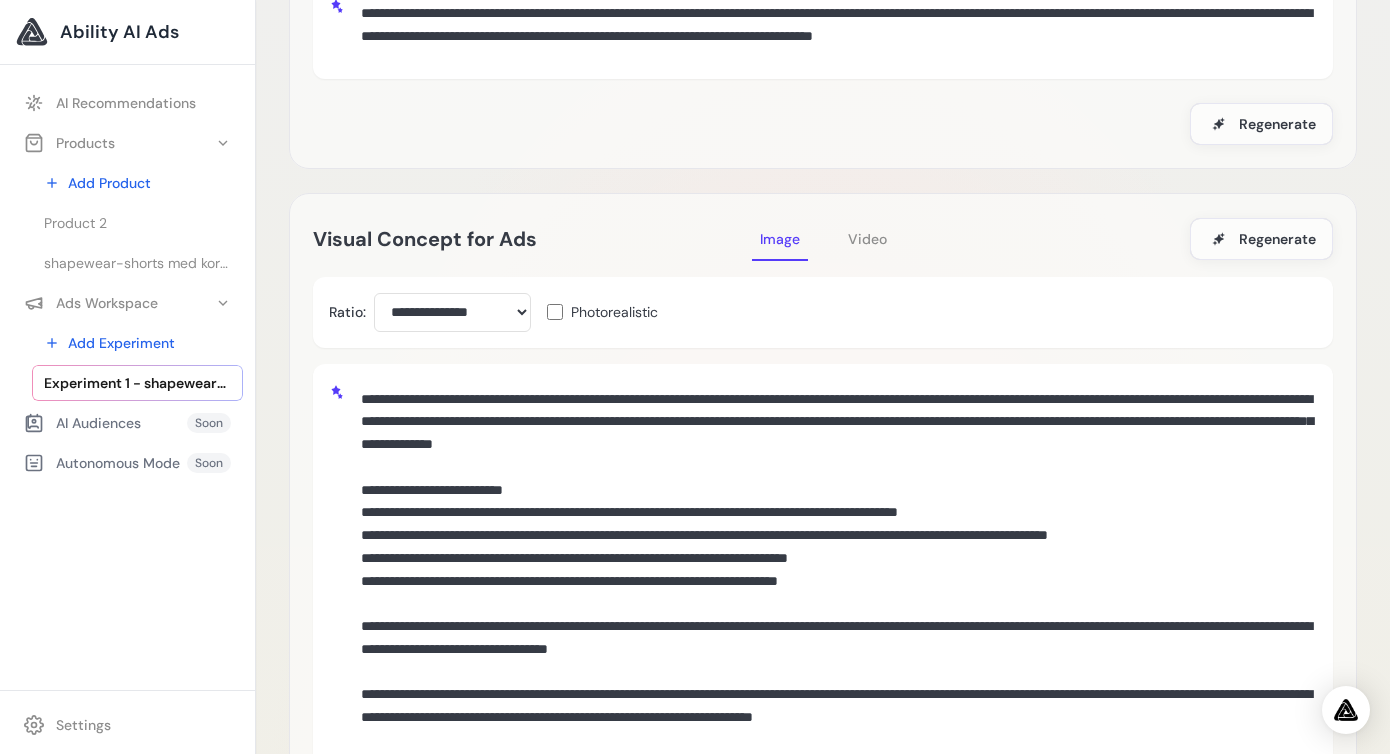 scroll, scrollTop: 268, scrollLeft: 0, axis: vertical 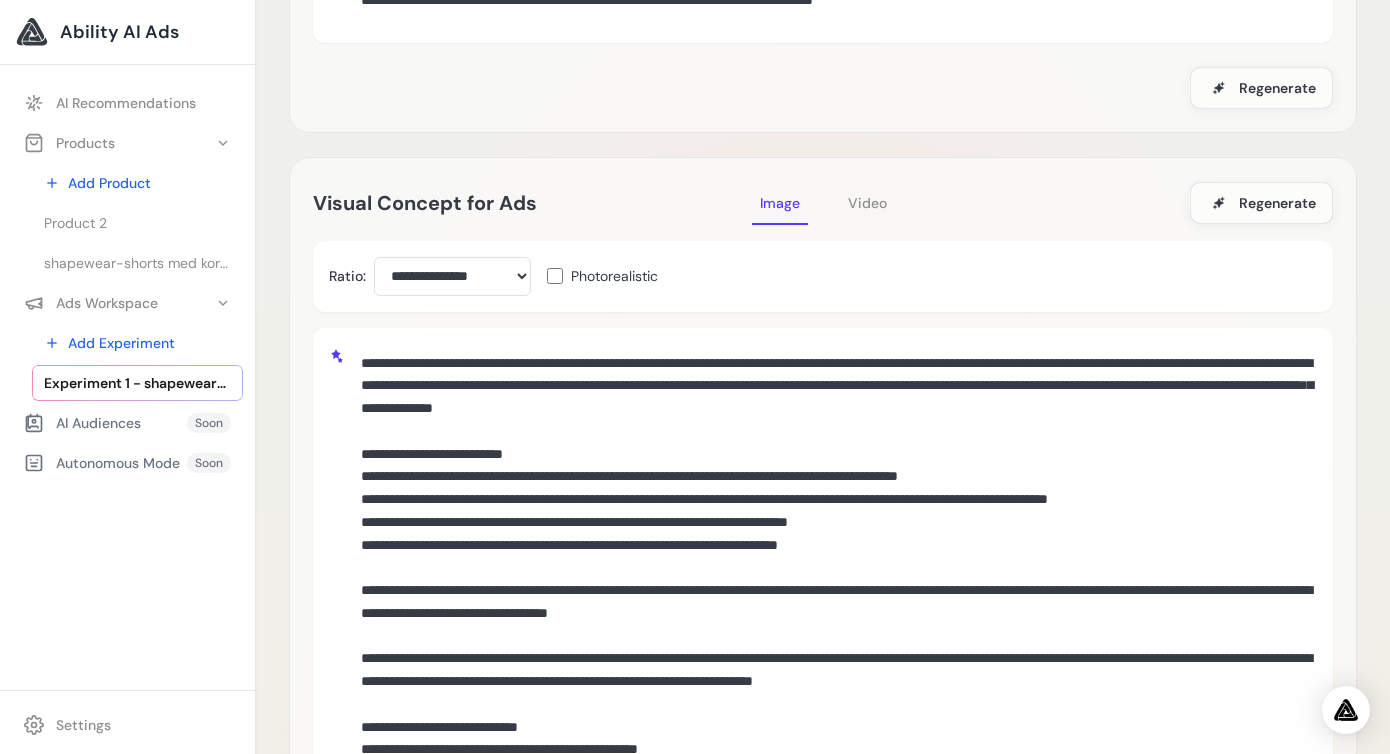 click at bounding box center (835, 614) 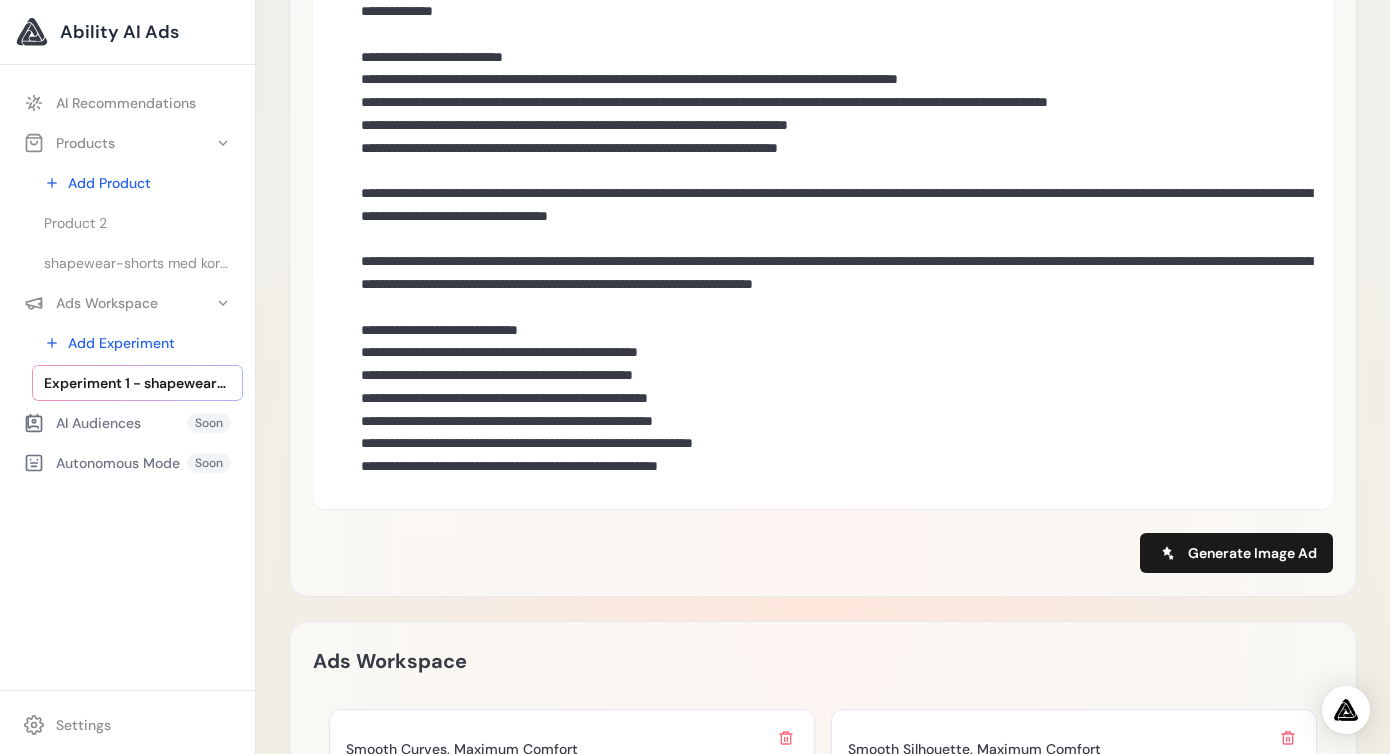 scroll, scrollTop: 687, scrollLeft: 0, axis: vertical 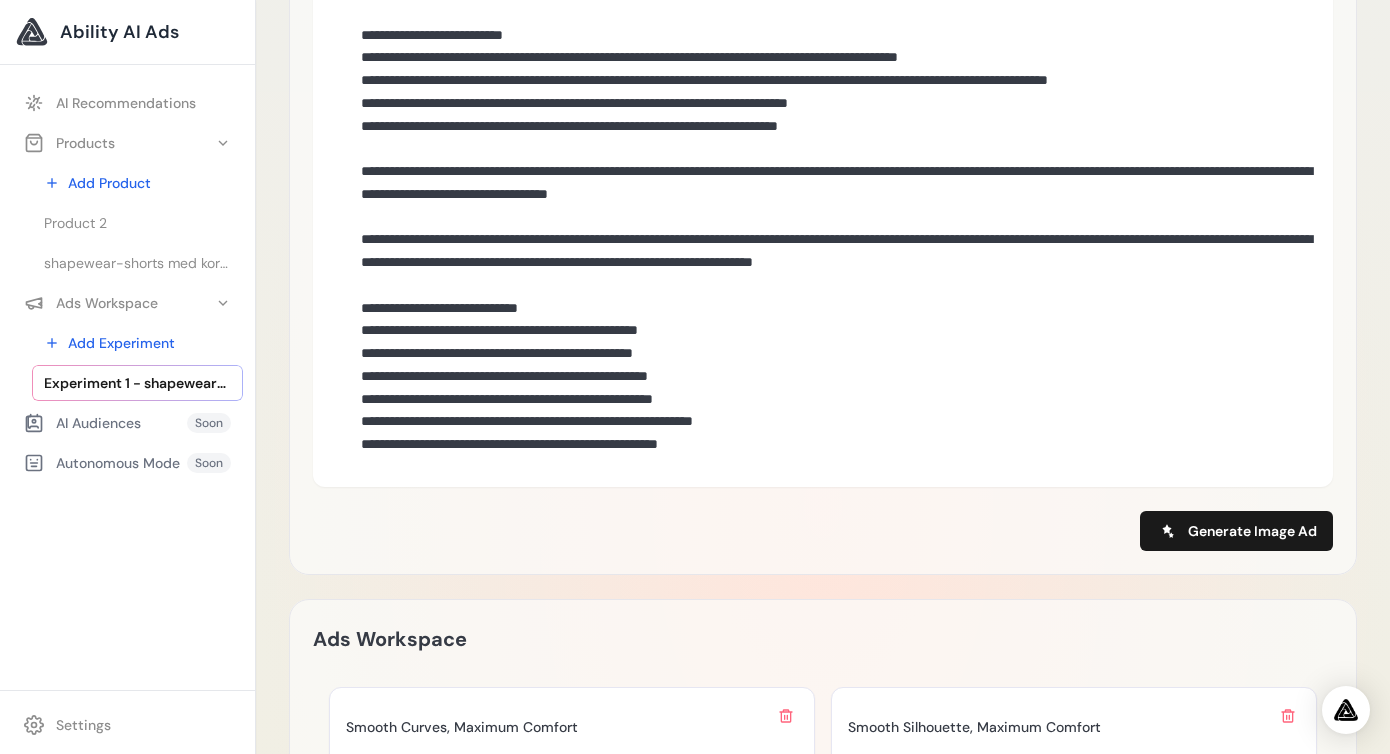 click at bounding box center [835, 195] 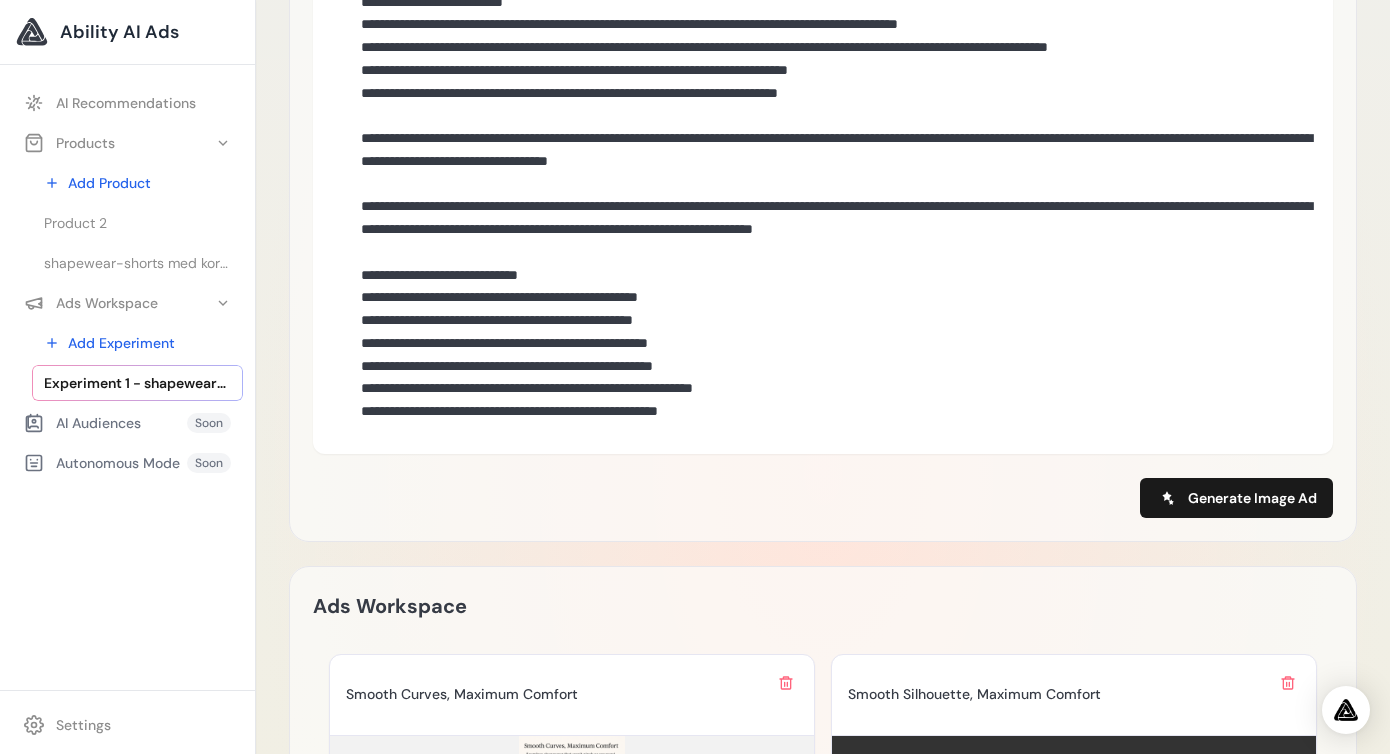 scroll, scrollTop: 722, scrollLeft: 0, axis: vertical 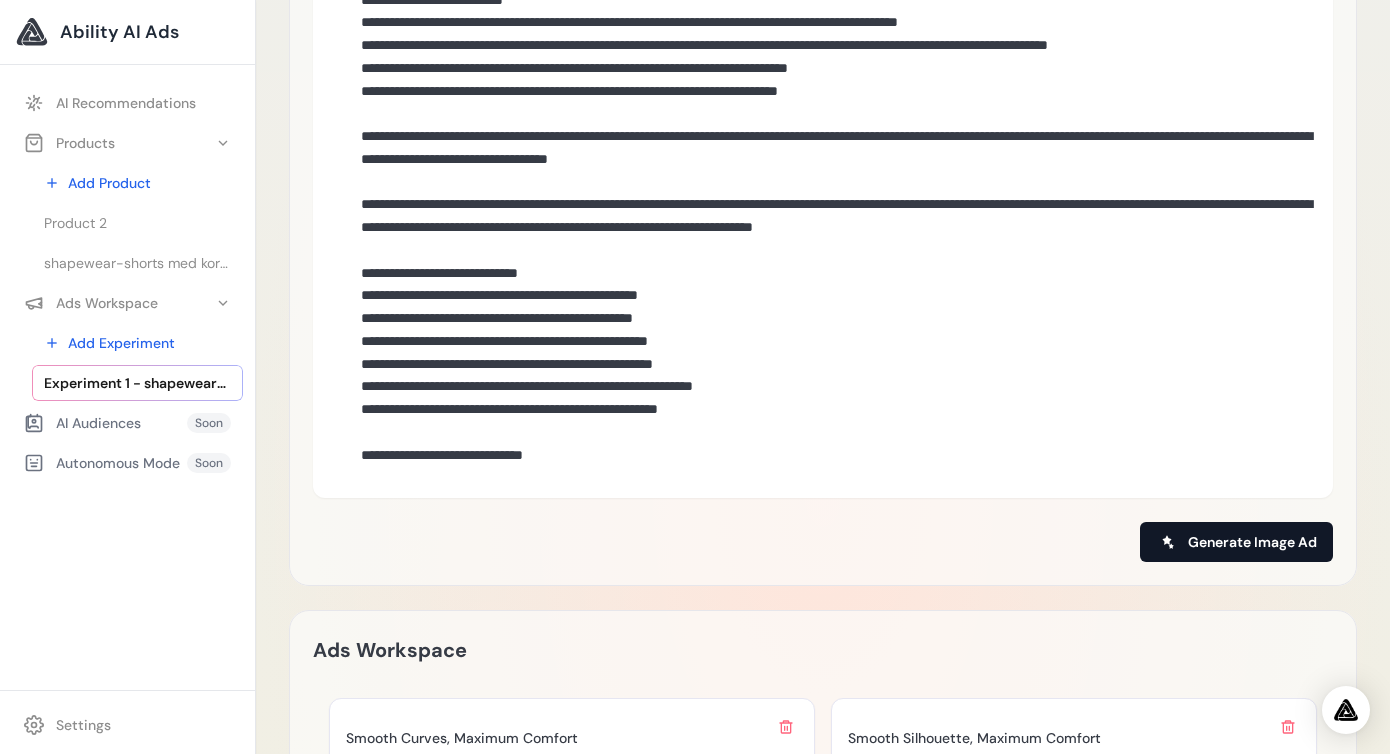 type on "**********" 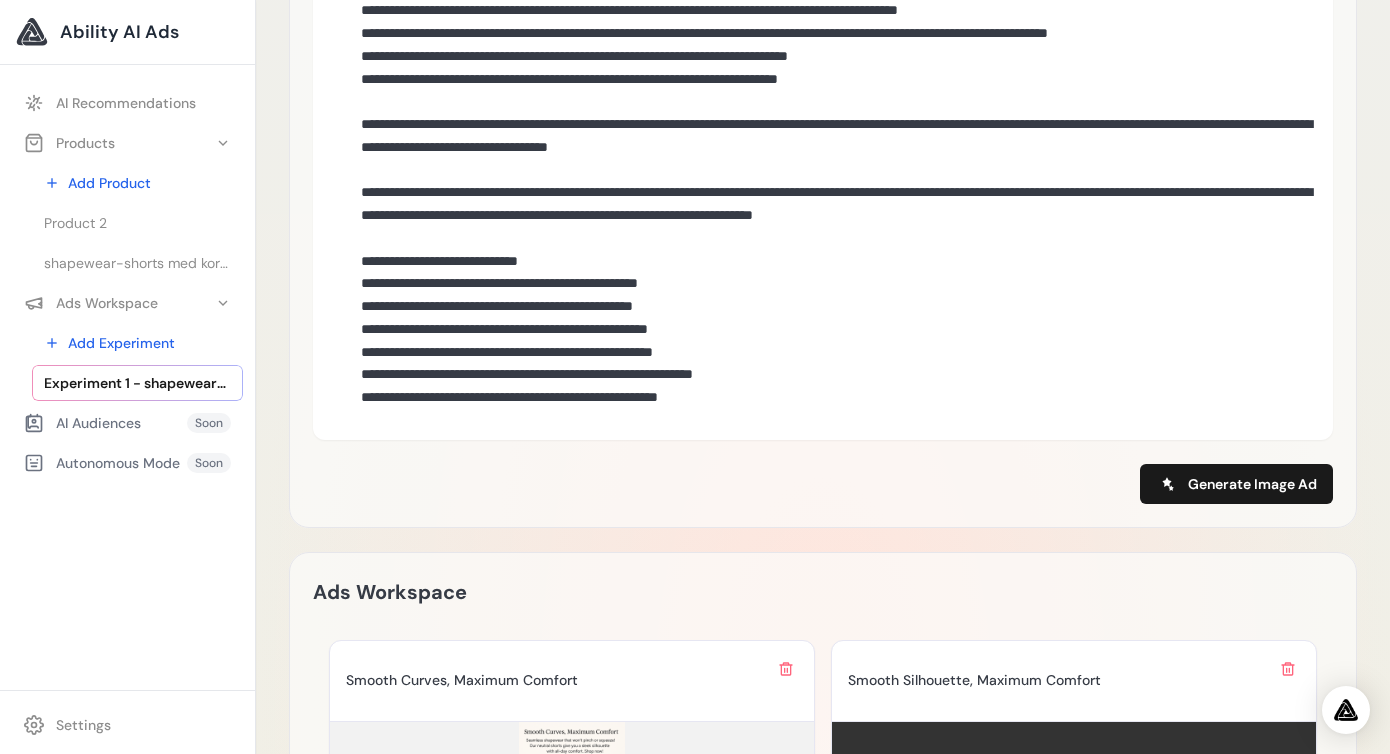 scroll, scrollTop: 551, scrollLeft: 0, axis: vertical 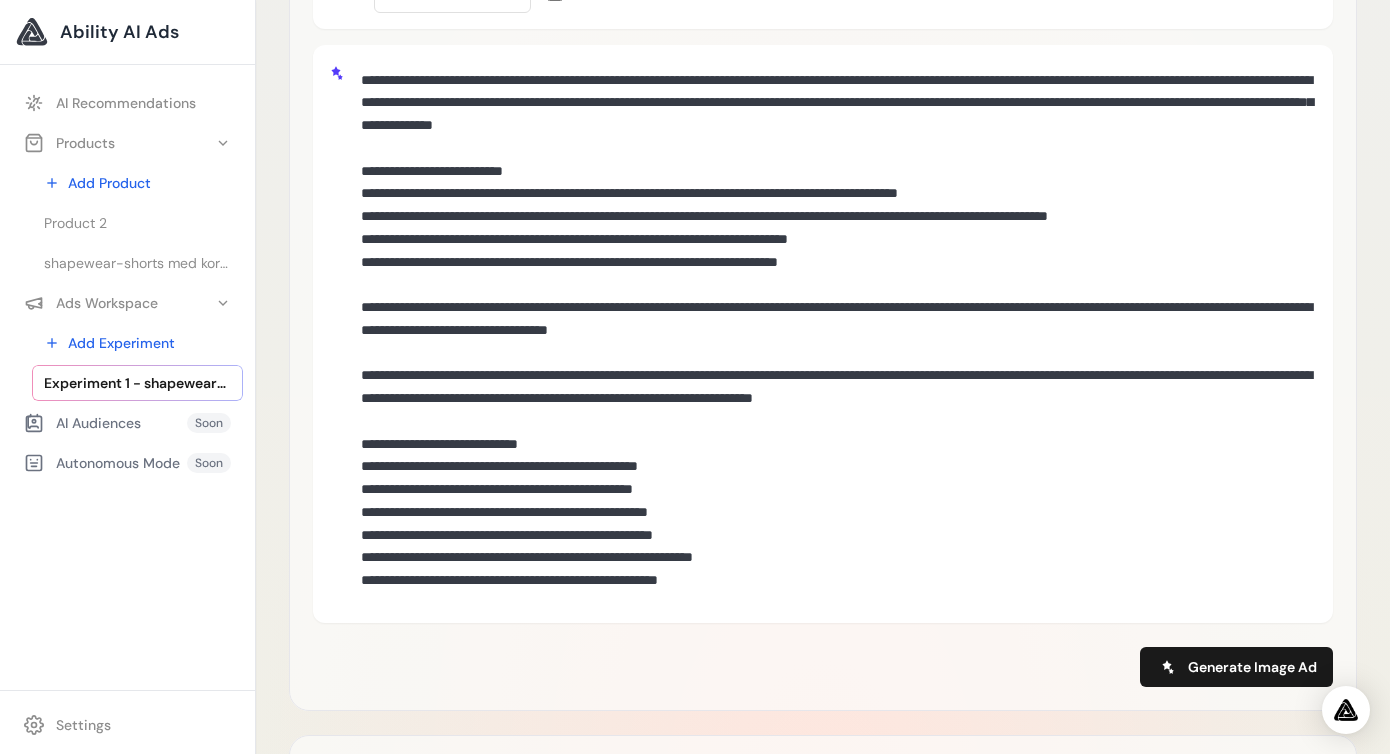 click at bounding box center (835, 331) 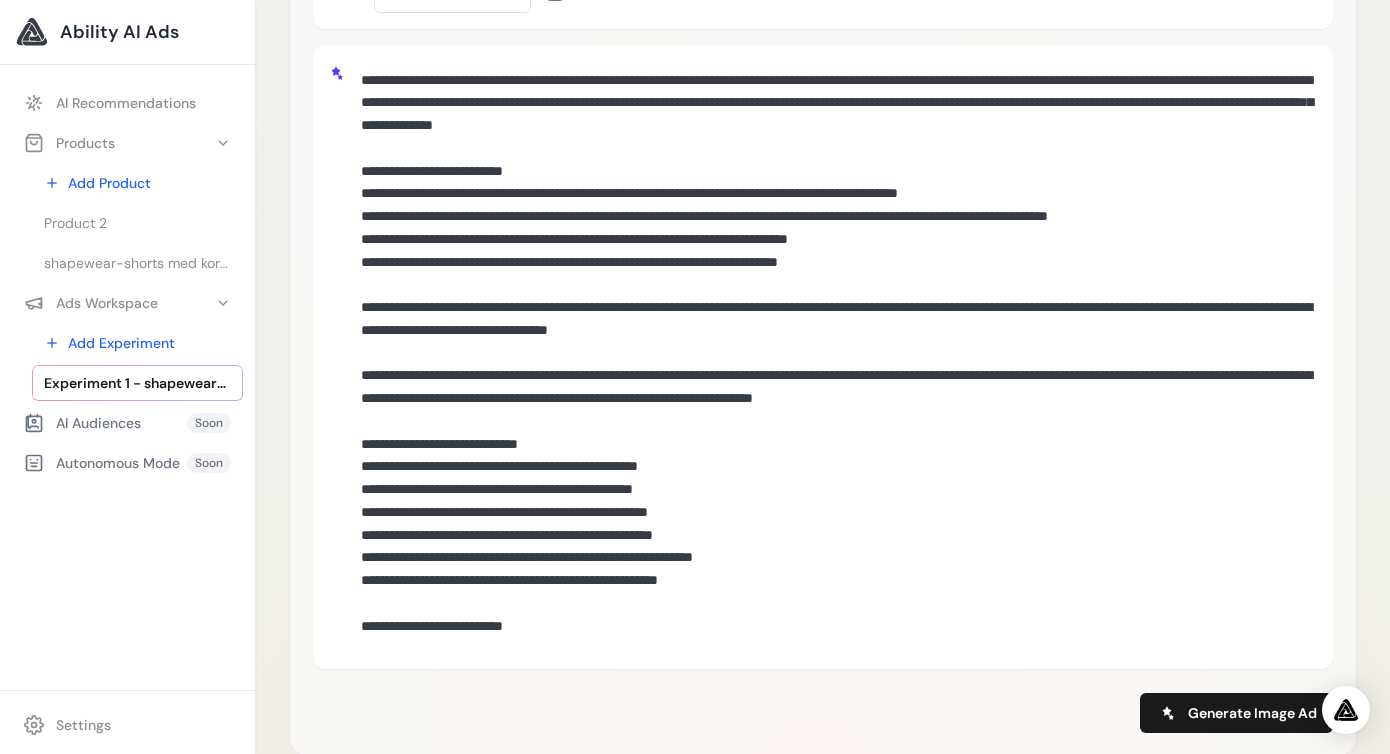 click at bounding box center (835, 354) 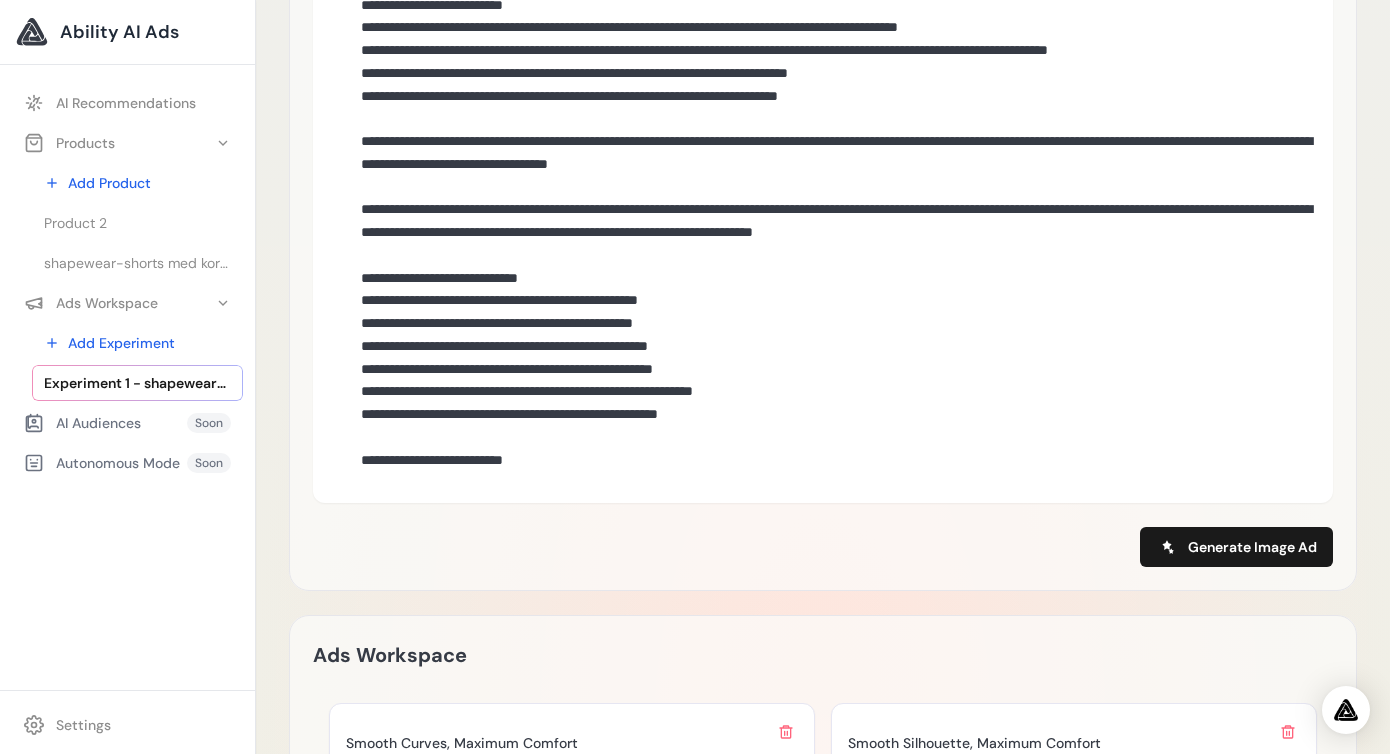 scroll, scrollTop: 744, scrollLeft: 0, axis: vertical 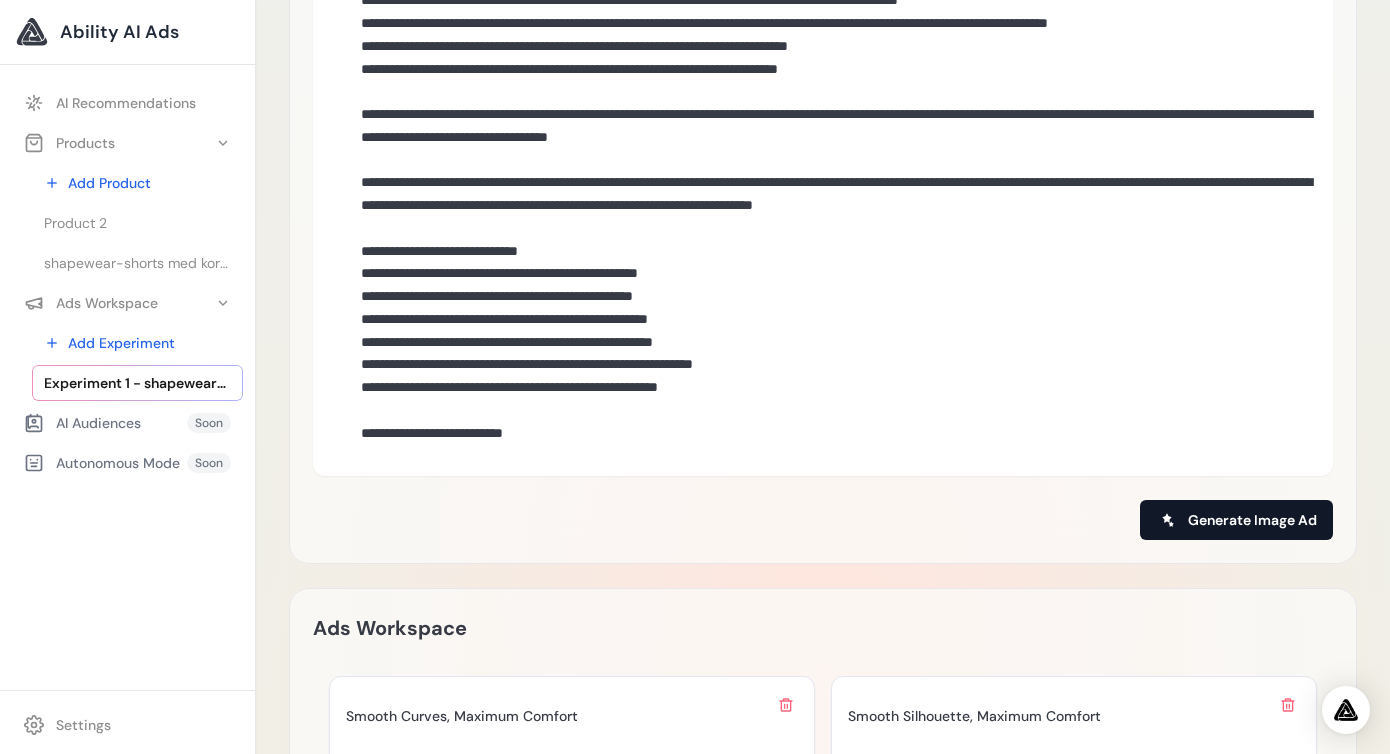 type on "**********" 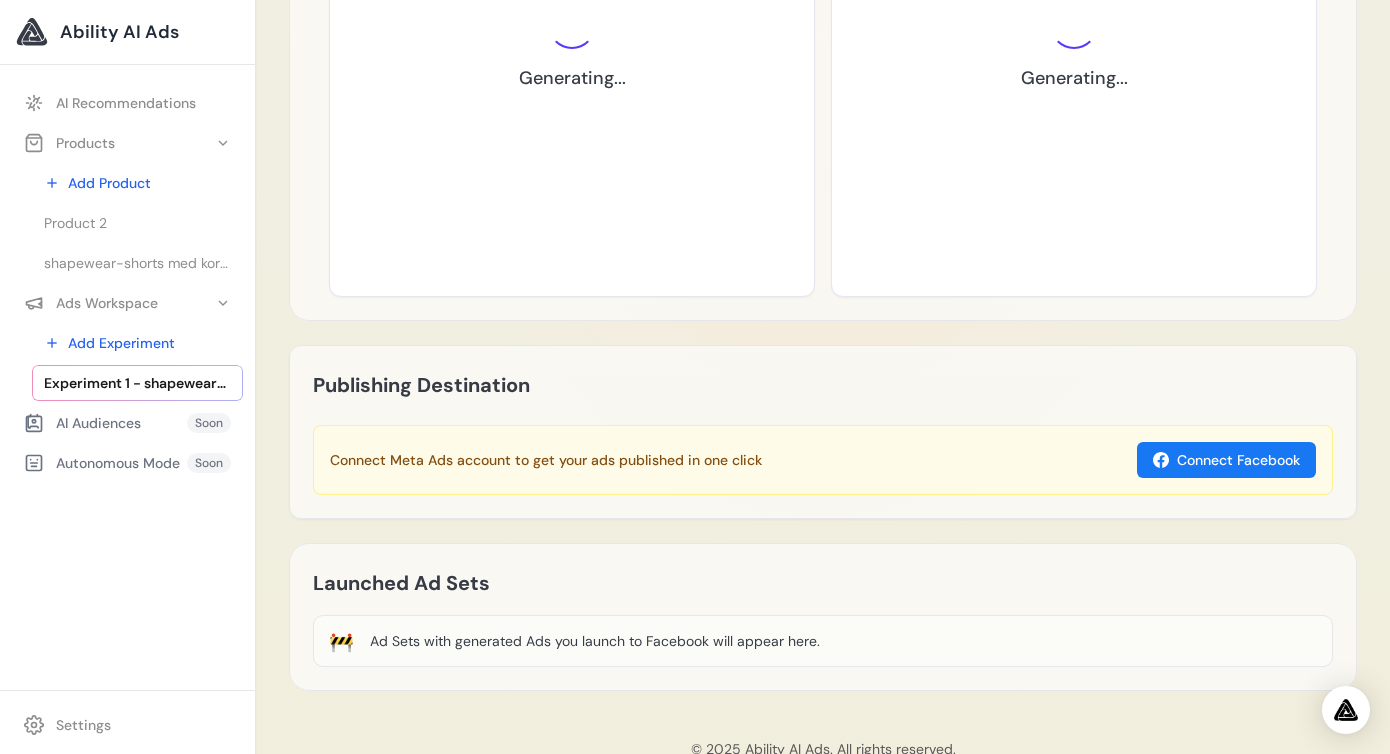 scroll, scrollTop: 2080, scrollLeft: 0, axis: vertical 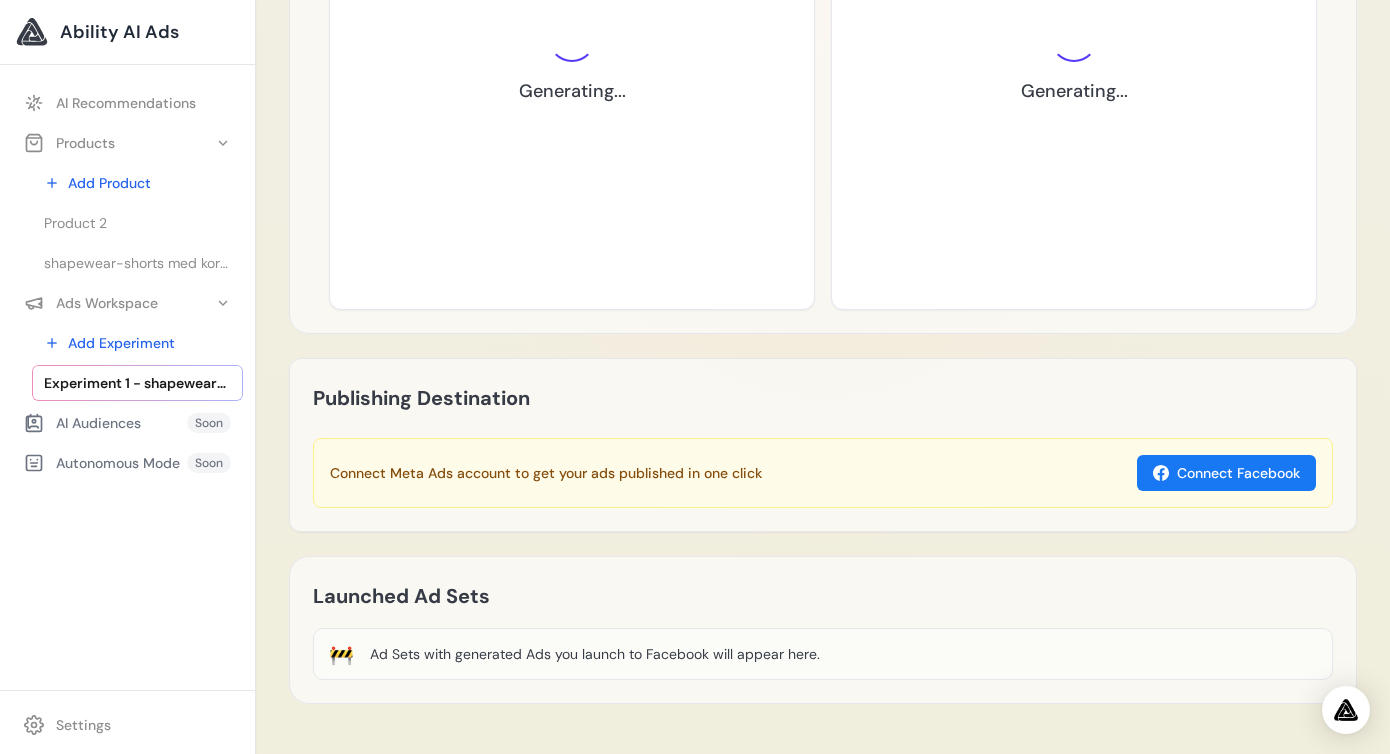 click on "Autonomous Mode" at bounding box center [82, 423] 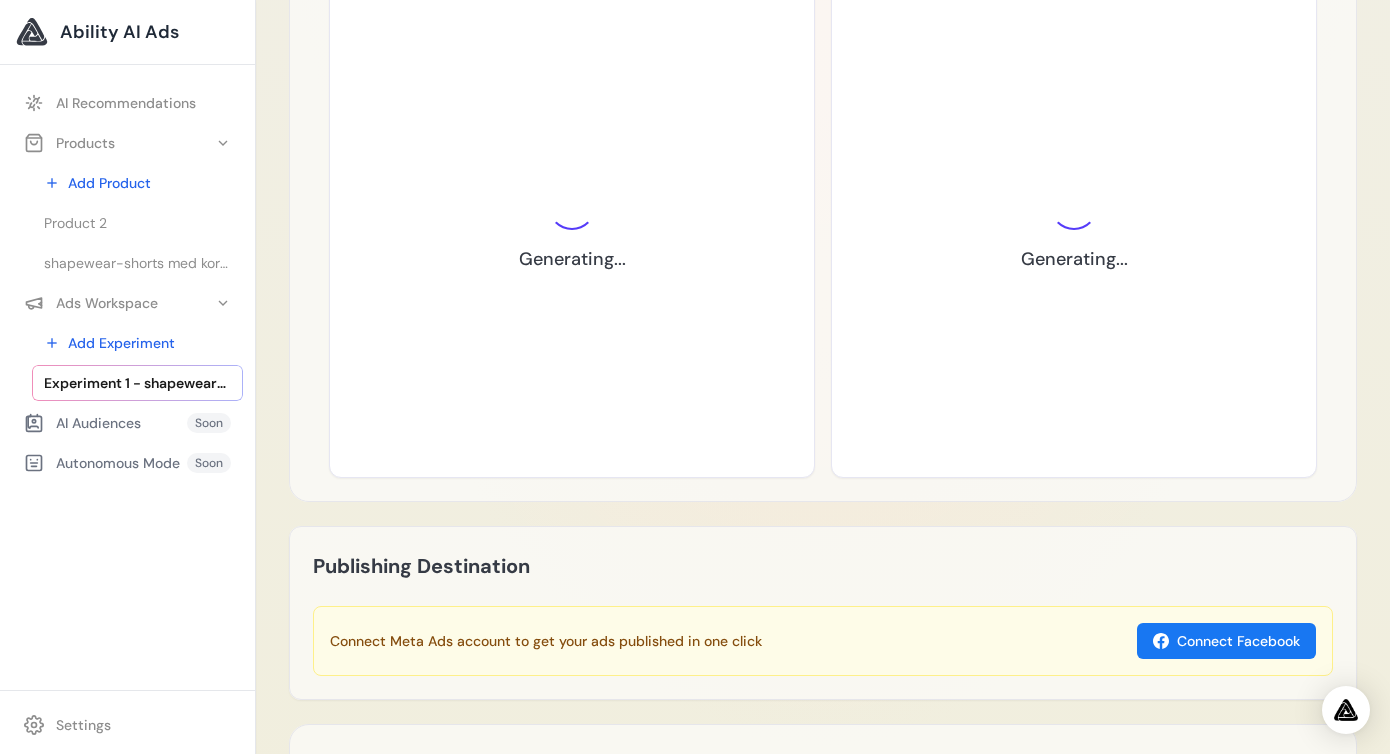 scroll, scrollTop: 1809, scrollLeft: 0, axis: vertical 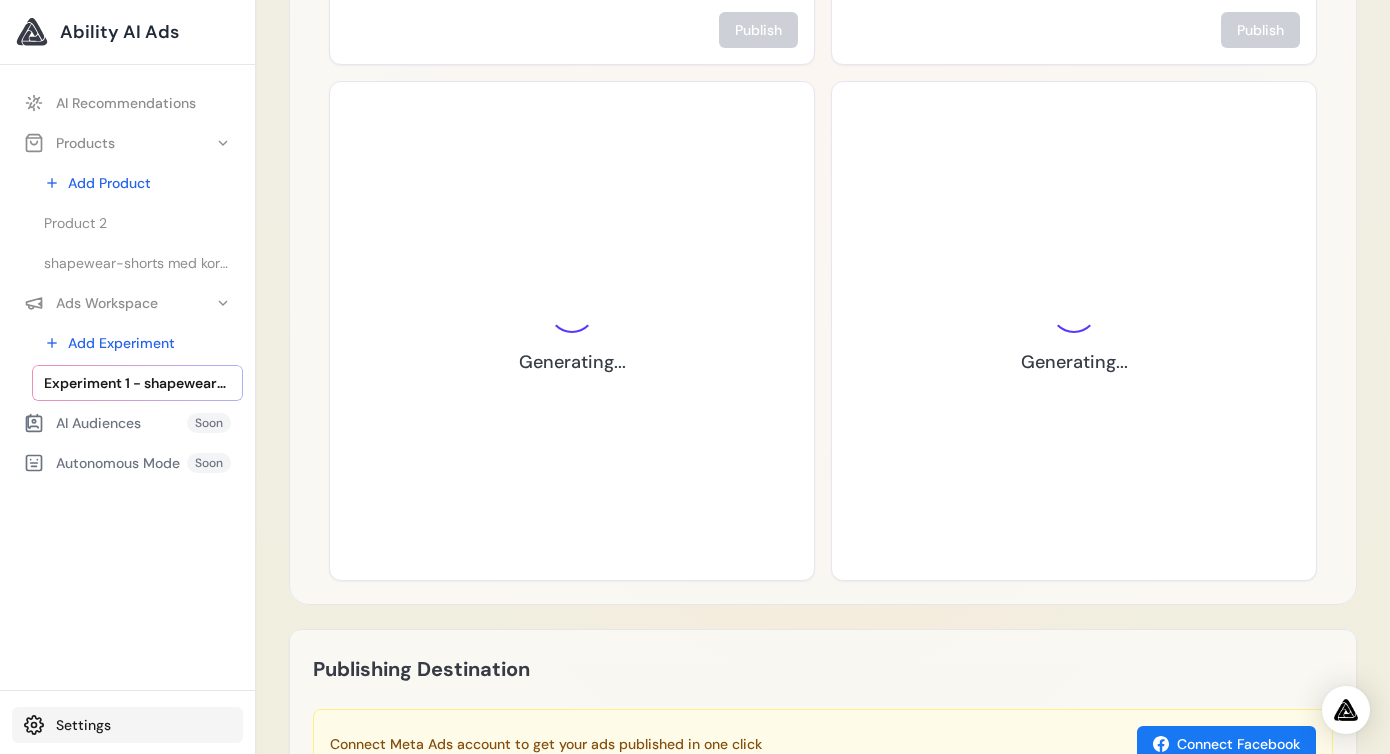 click on "Settings" at bounding box center [127, 725] 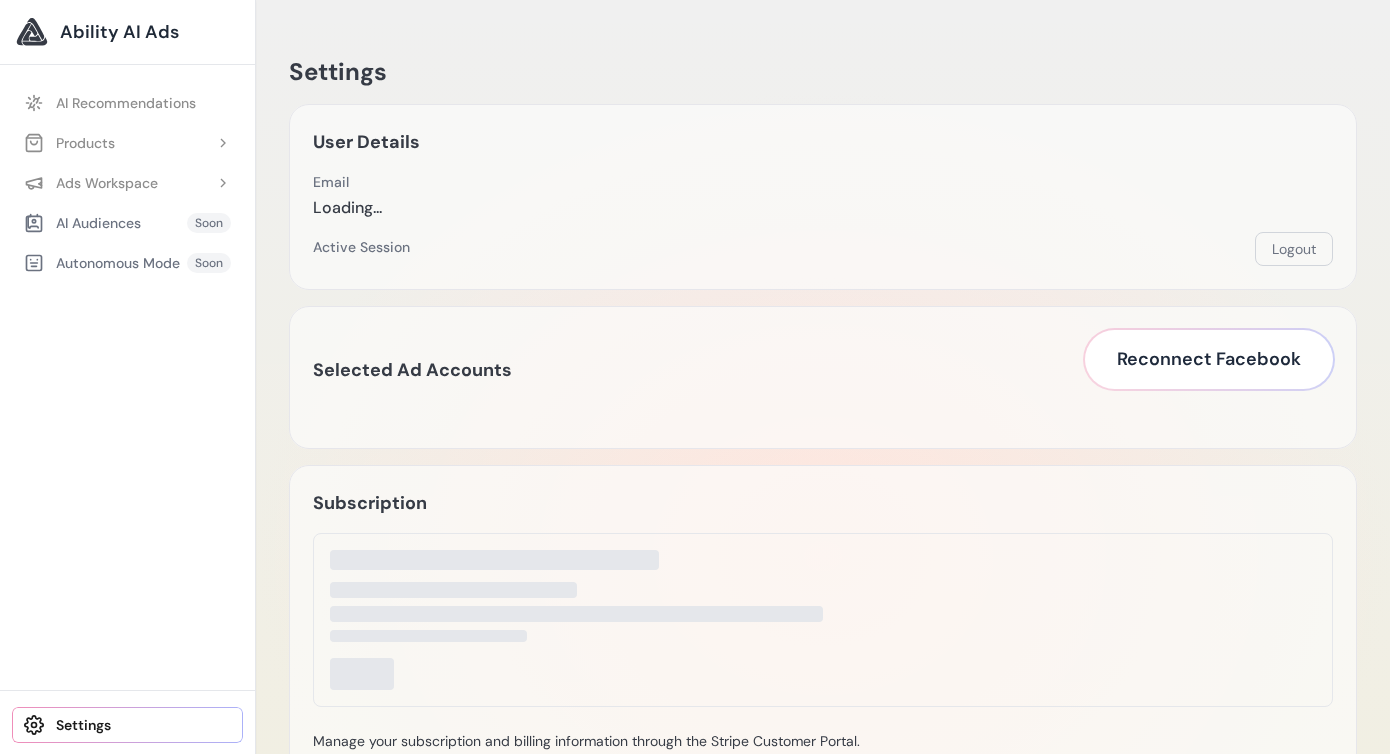 scroll, scrollTop: 0, scrollLeft: 0, axis: both 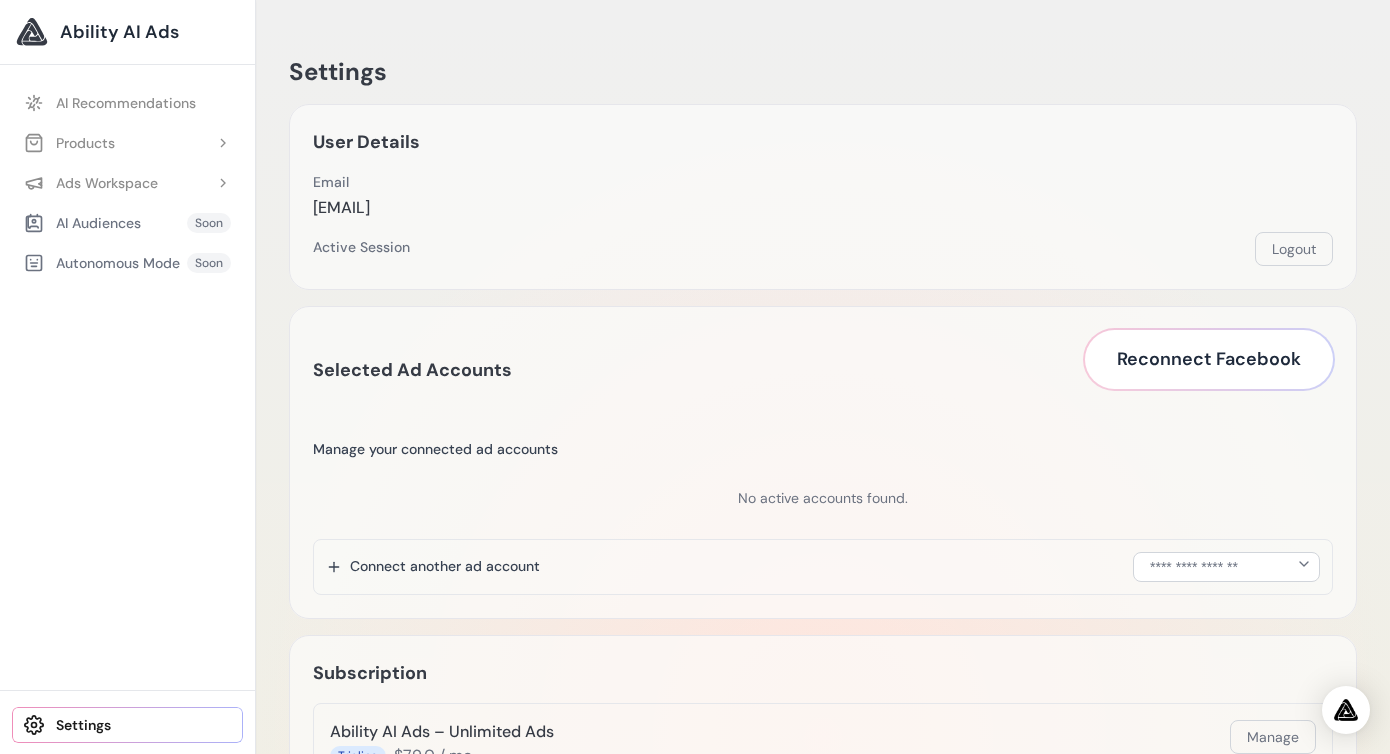click on "Settings" at bounding box center (127, 725) 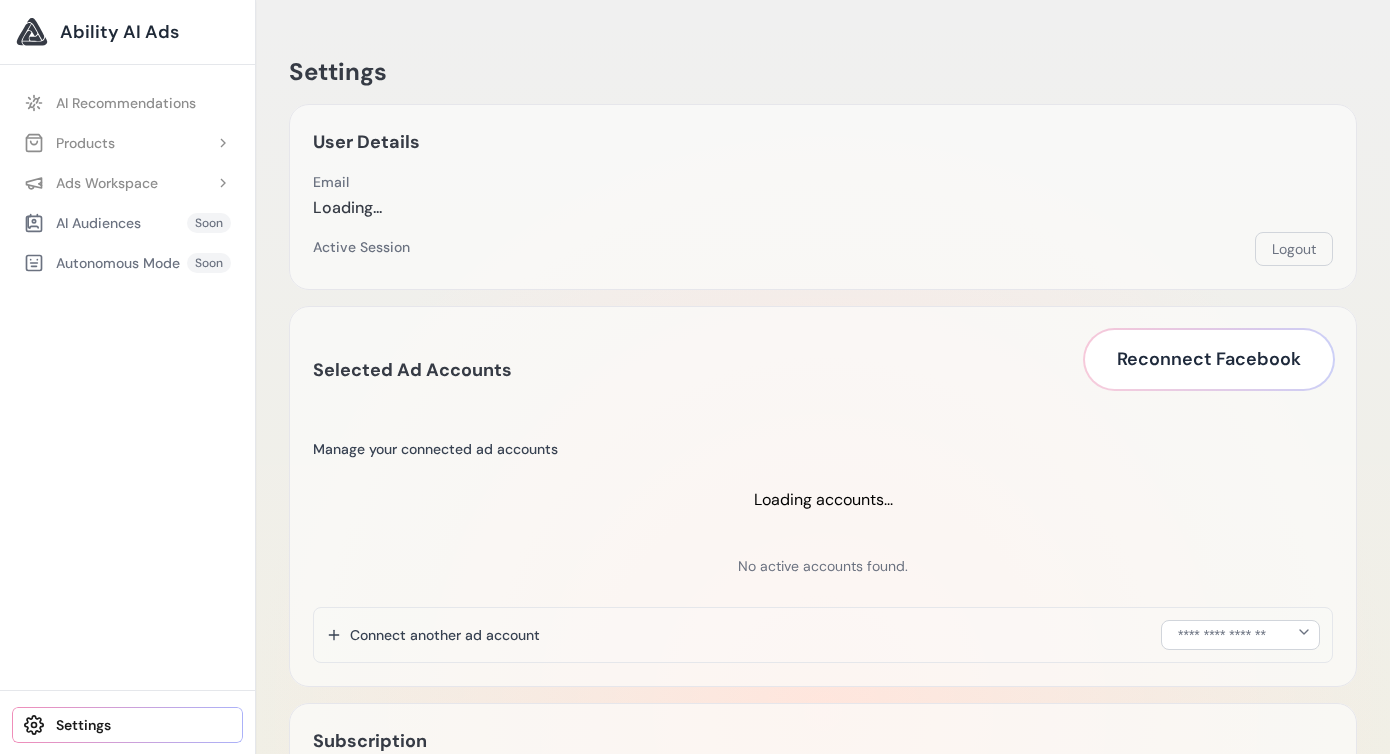 scroll, scrollTop: 0, scrollLeft: 0, axis: both 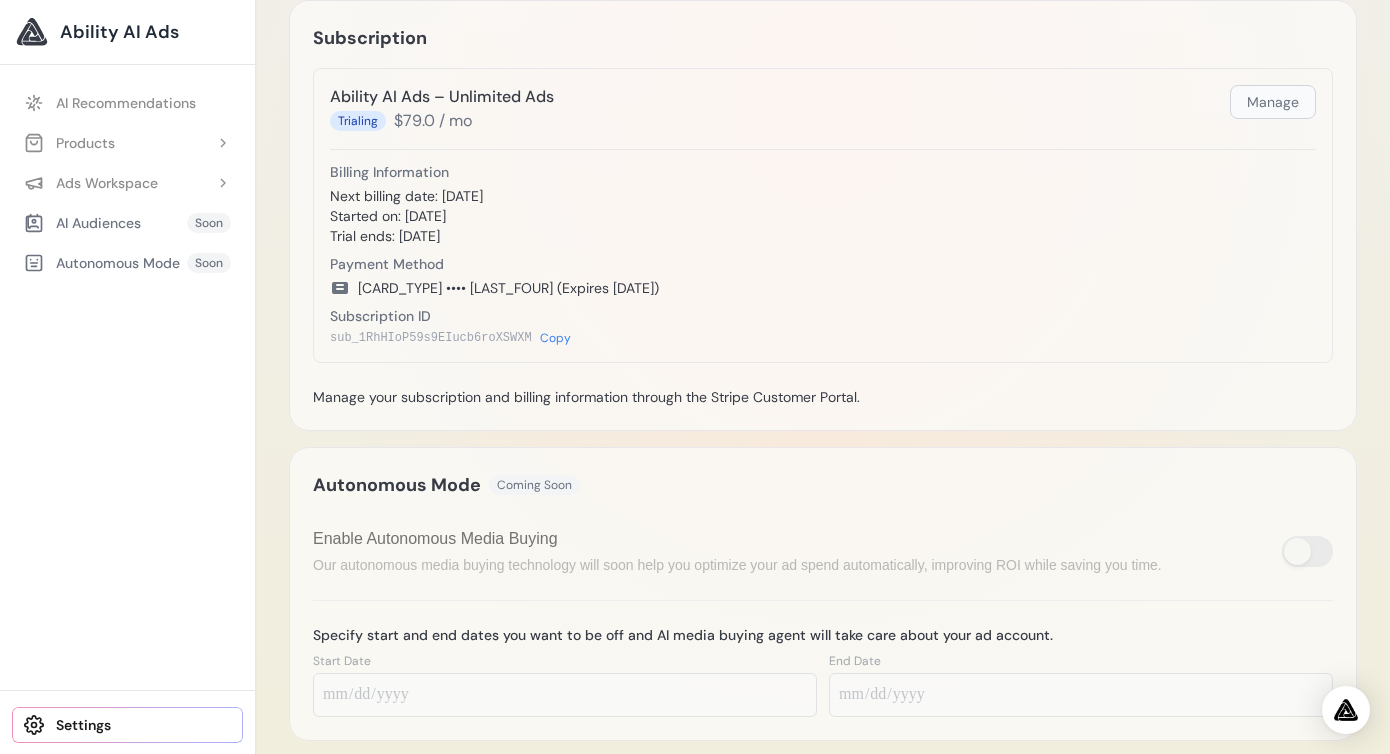 click on "Manage" at bounding box center (1273, 102) 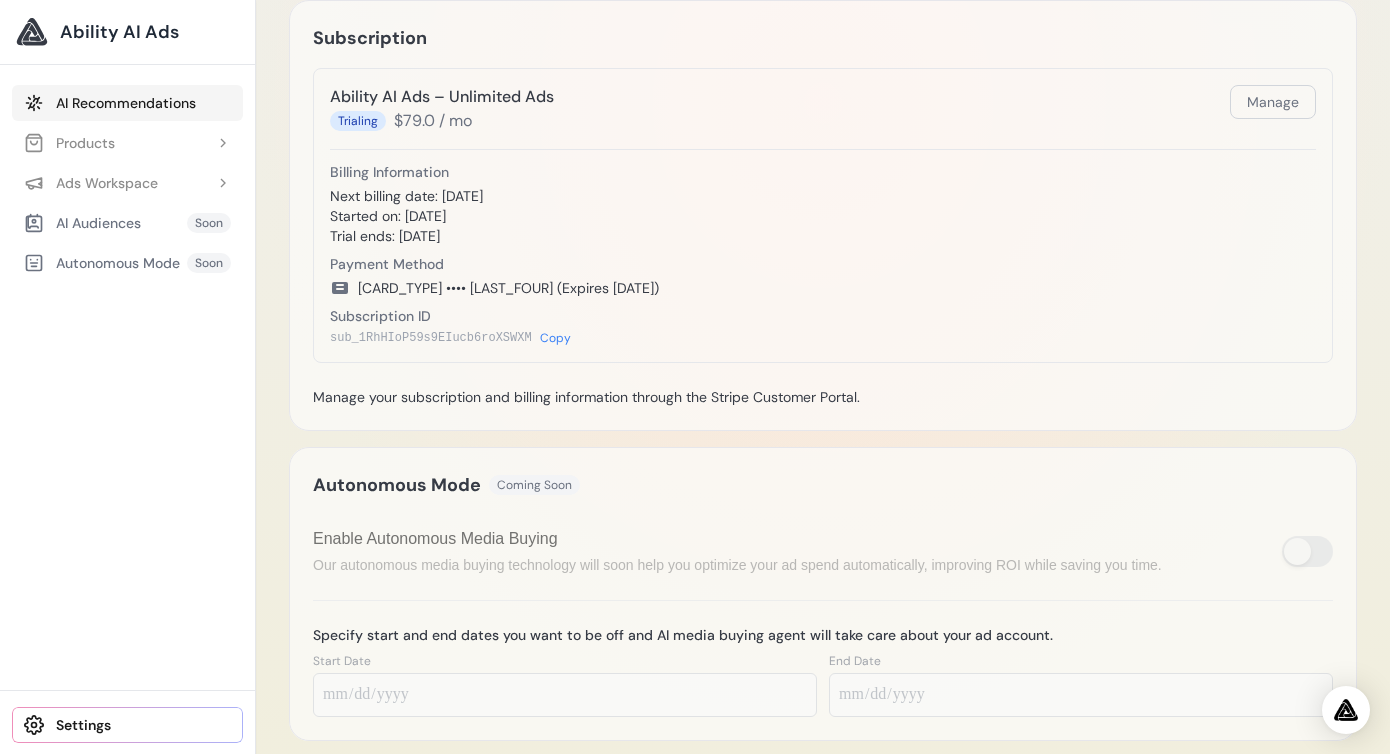 click on "AI Recommendations" at bounding box center [127, 103] 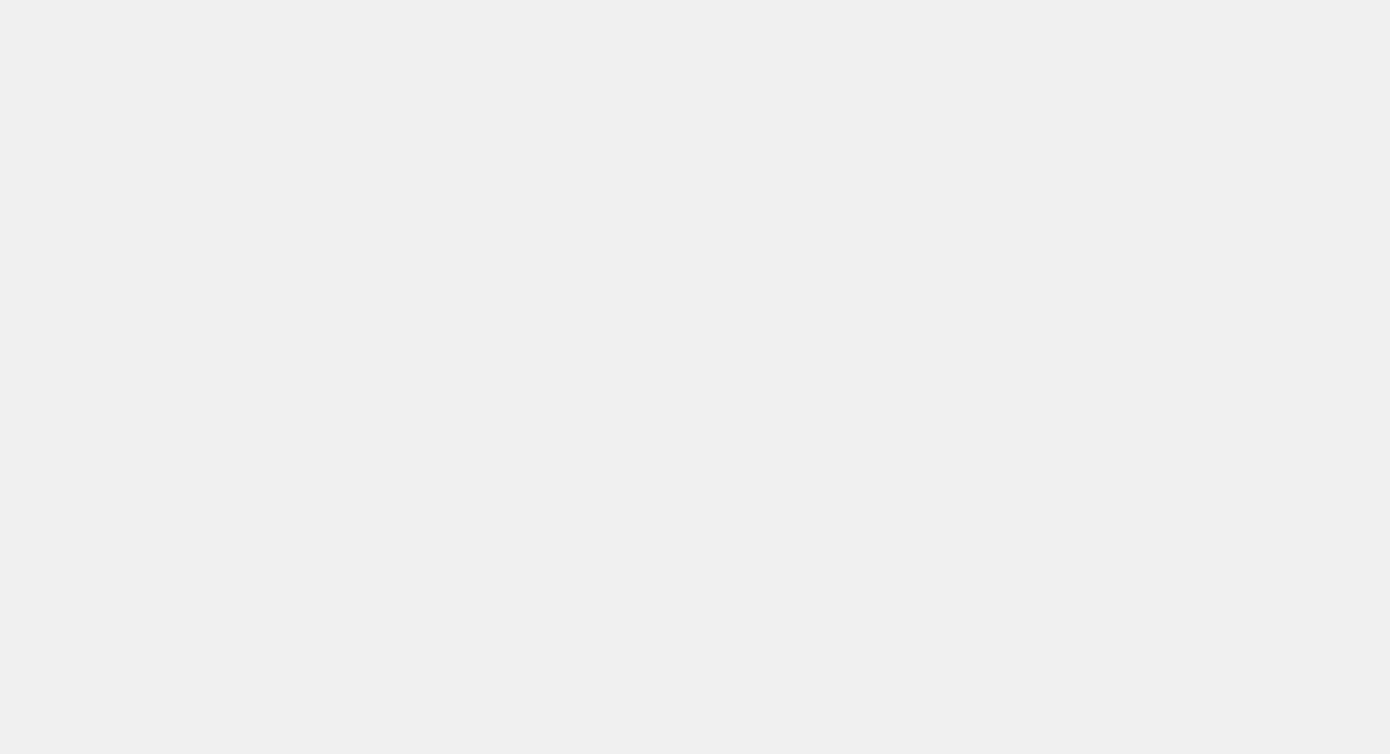 scroll, scrollTop: 0, scrollLeft: 0, axis: both 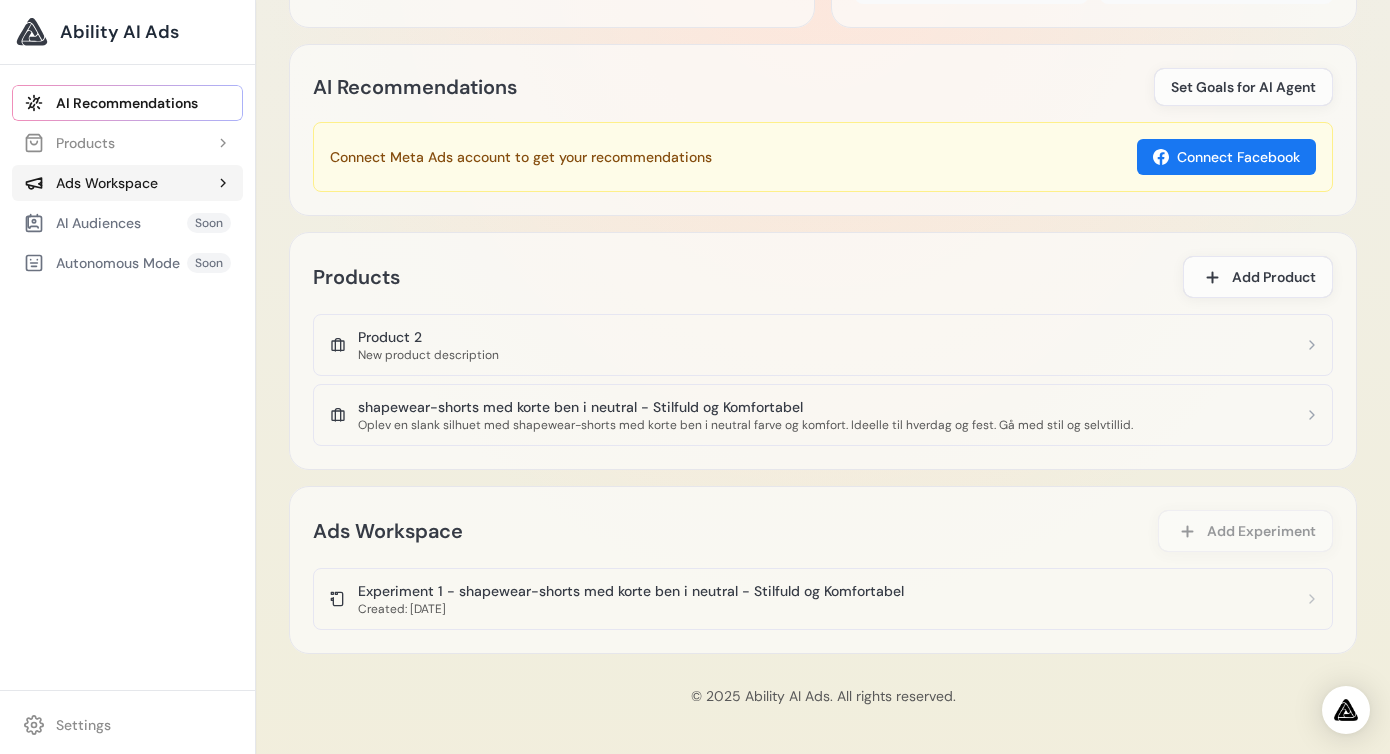 click on "Ads Workspace" at bounding box center (91, 183) 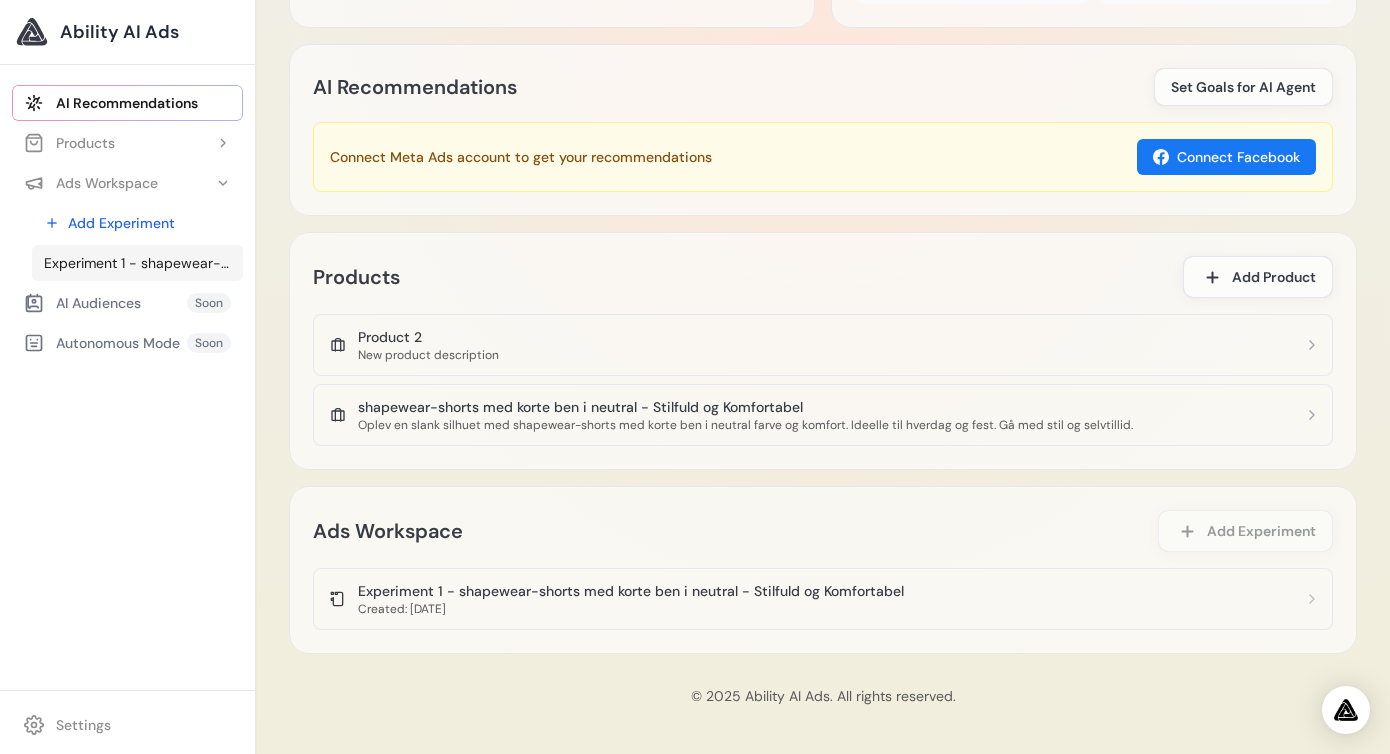 click on "Experiment 1 - shapewear-shorts med korte ben i neutral - Stilfuld og Komfortabel" at bounding box center (137, 263) 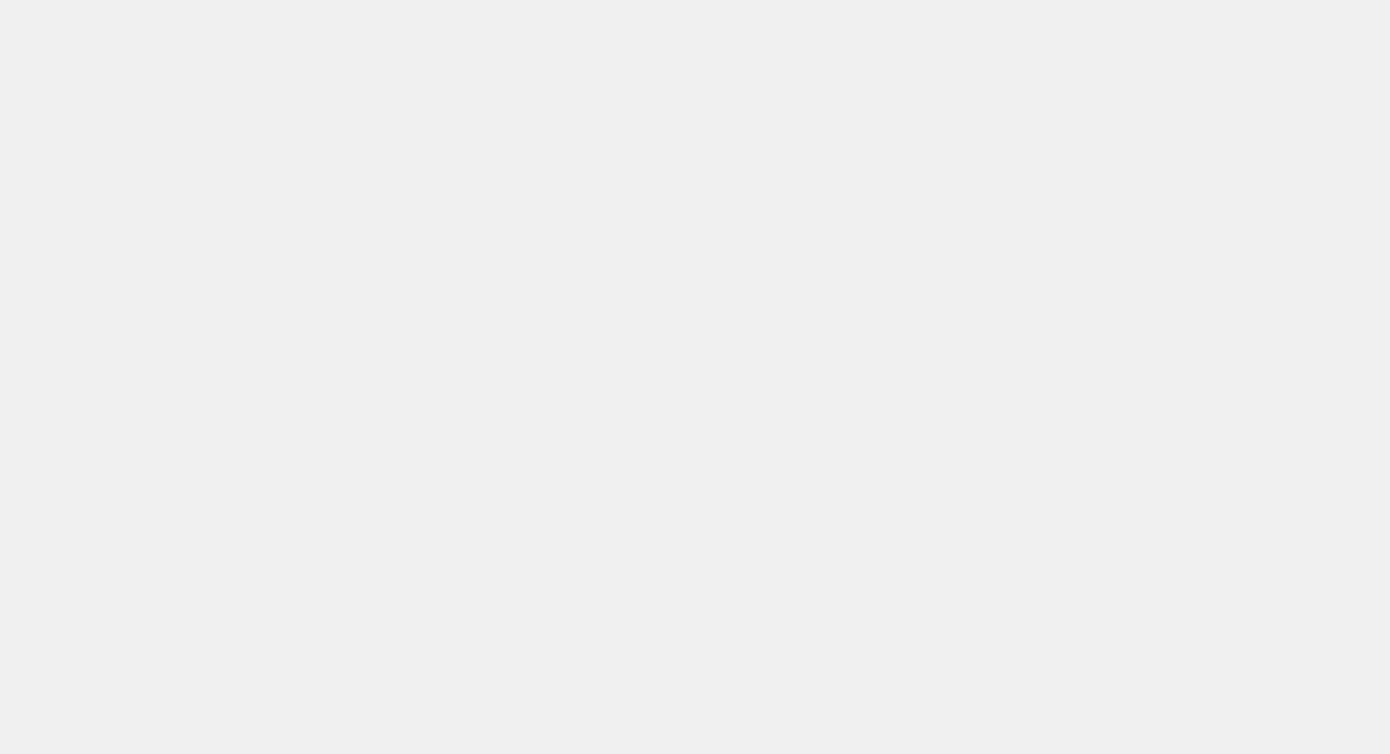 scroll, scrollTop: 0, scrollLeft: 0, axis: both 